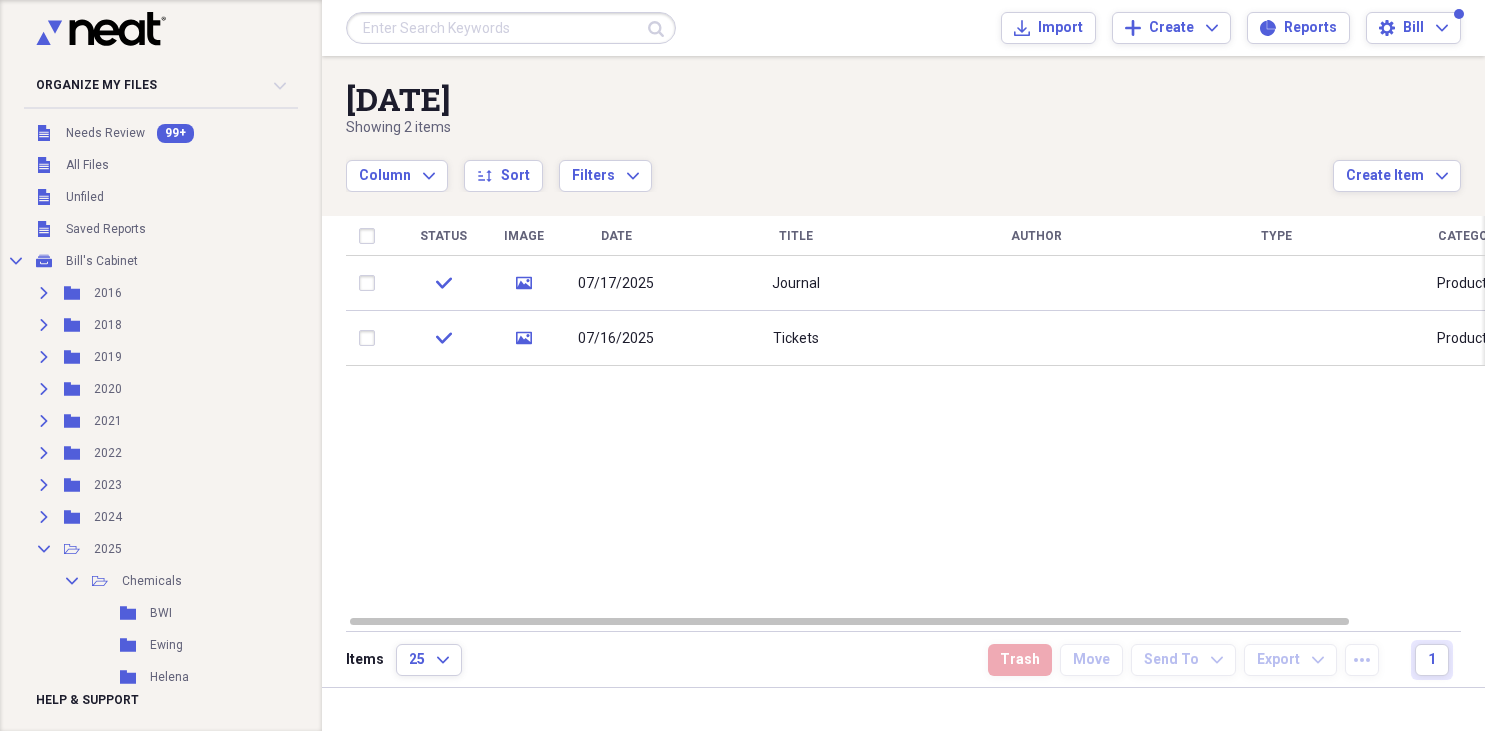 scroll, scrollTop: 0, scrollLeft: 0, axis: both 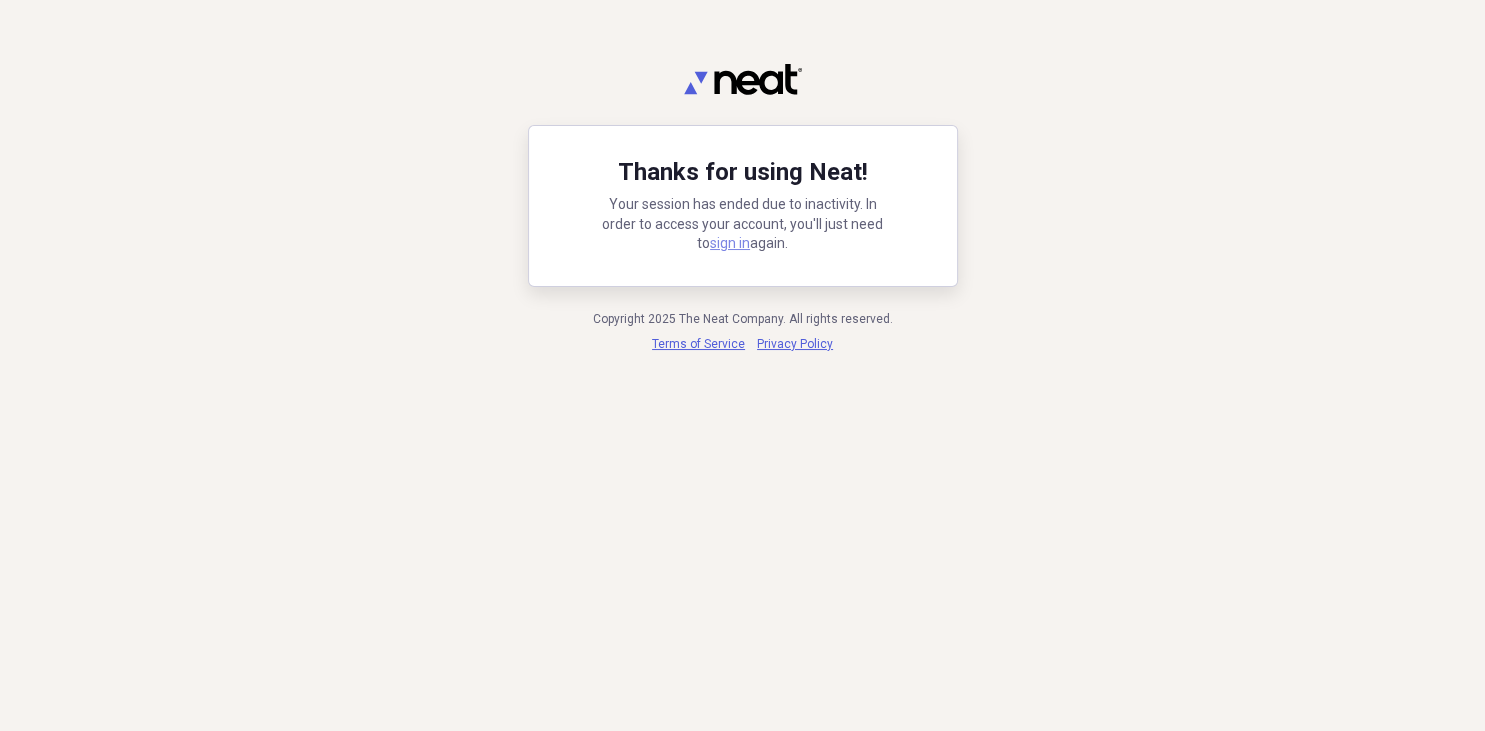 click on "sign in" at bounding box center [730, 243] 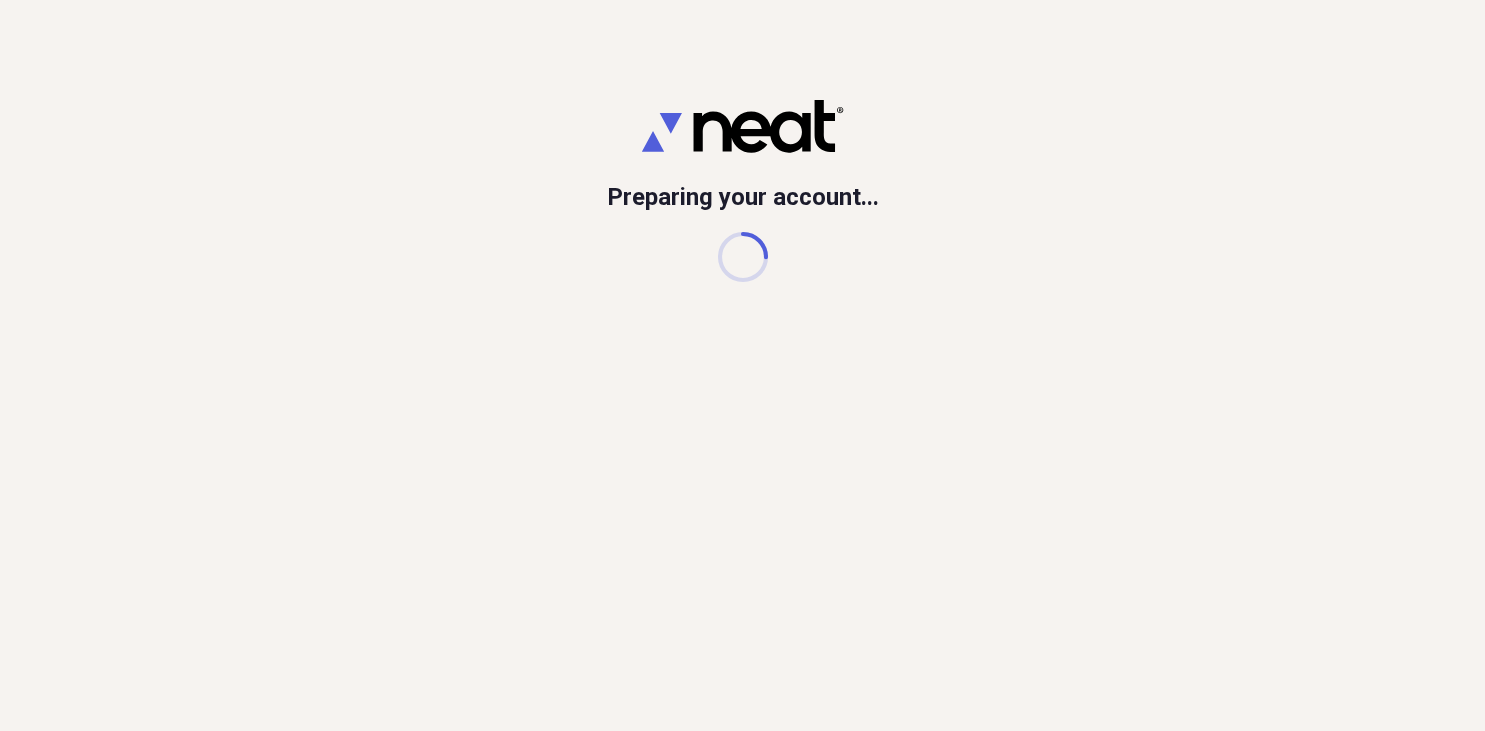 scroll, scrollTop: 0, scrollLeft: 0, axis: both 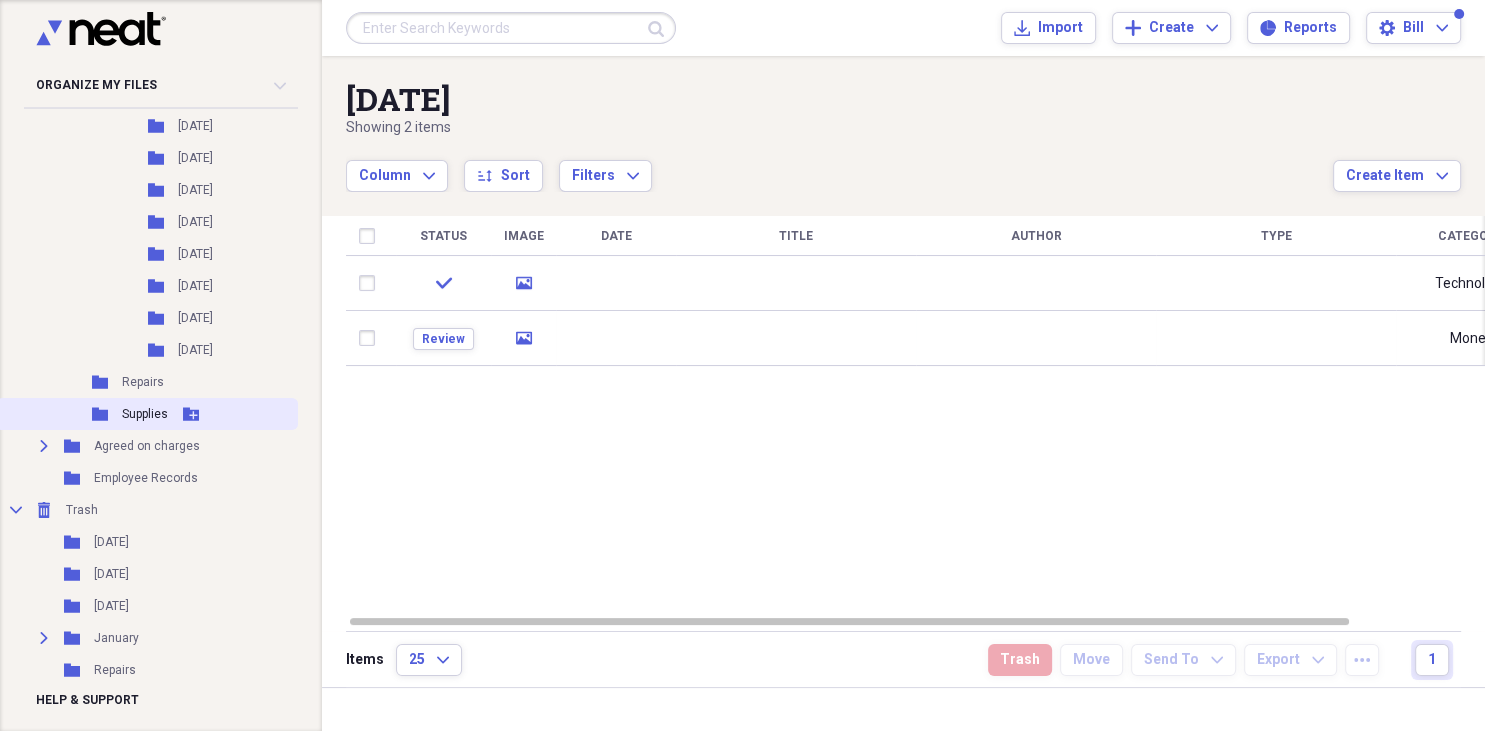 click on "Supplies" at bounding box center (145, 414) 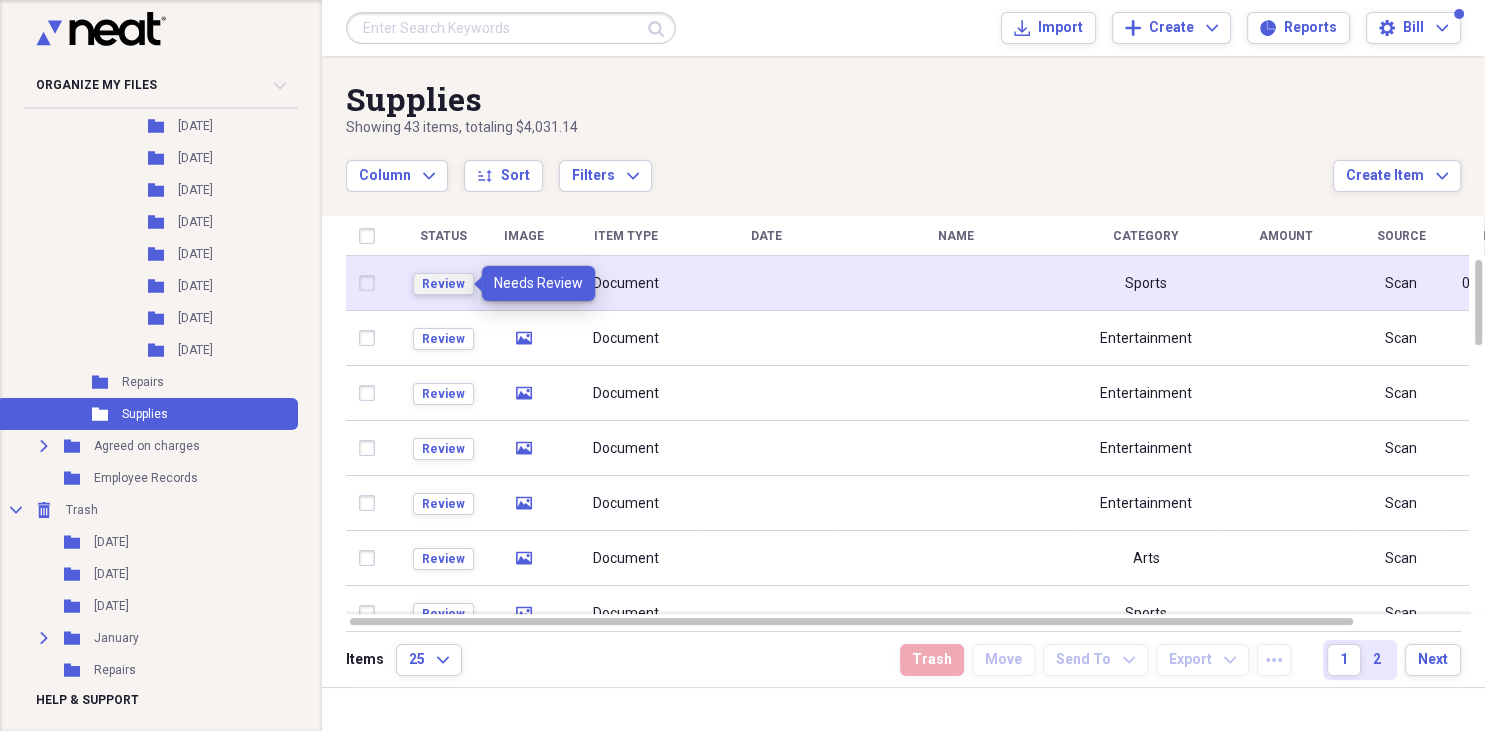 click on "Review" at bounding box center [443, 284] 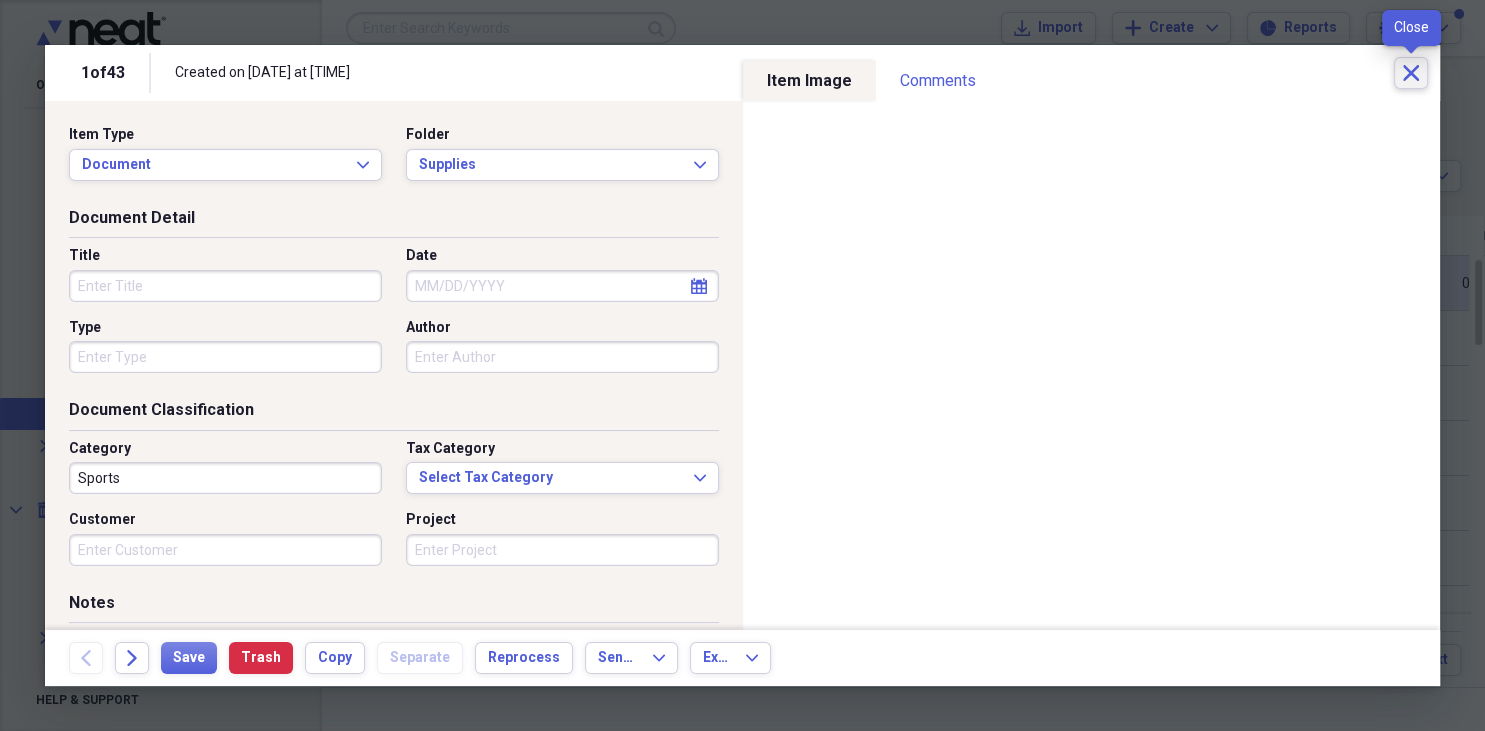 click 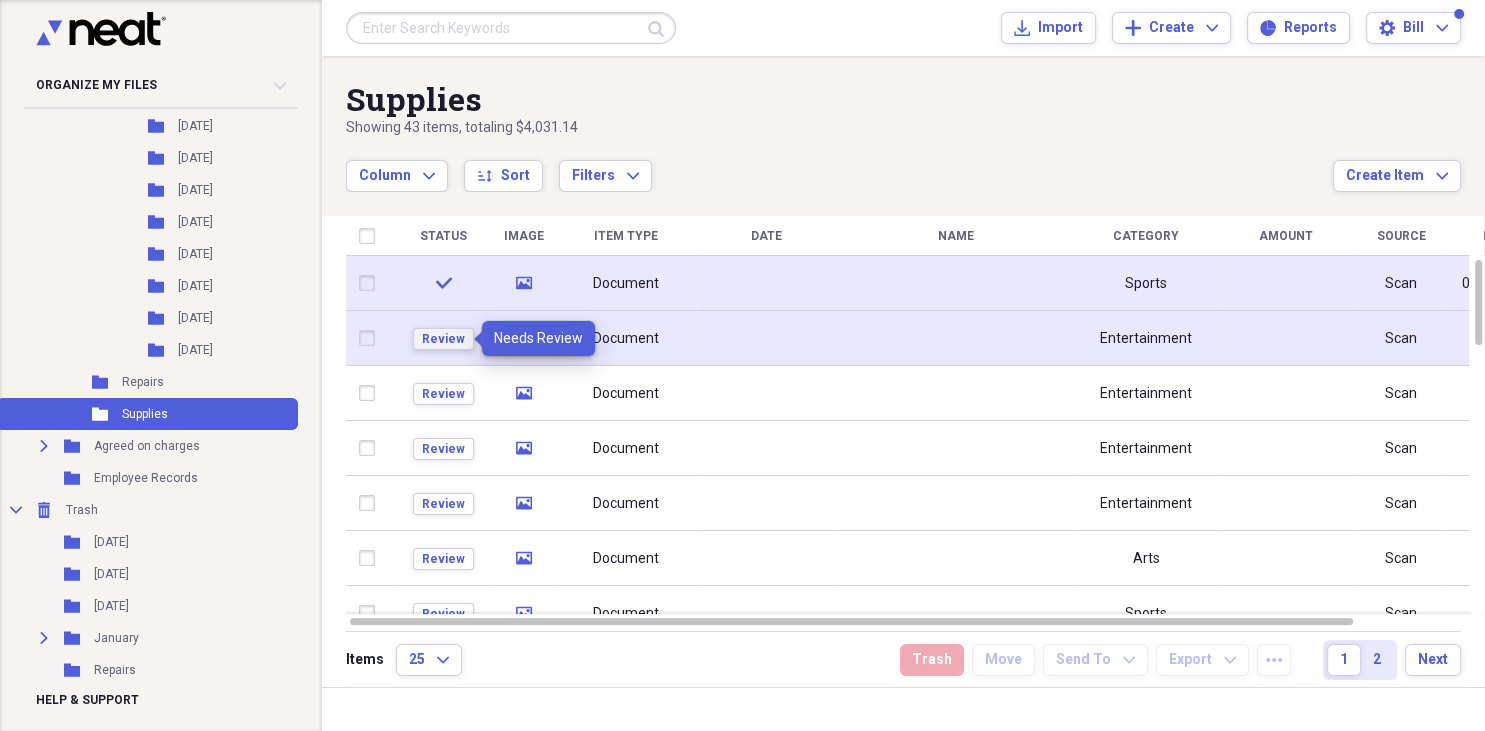 click on "Review" at bounding box center (443, 339) 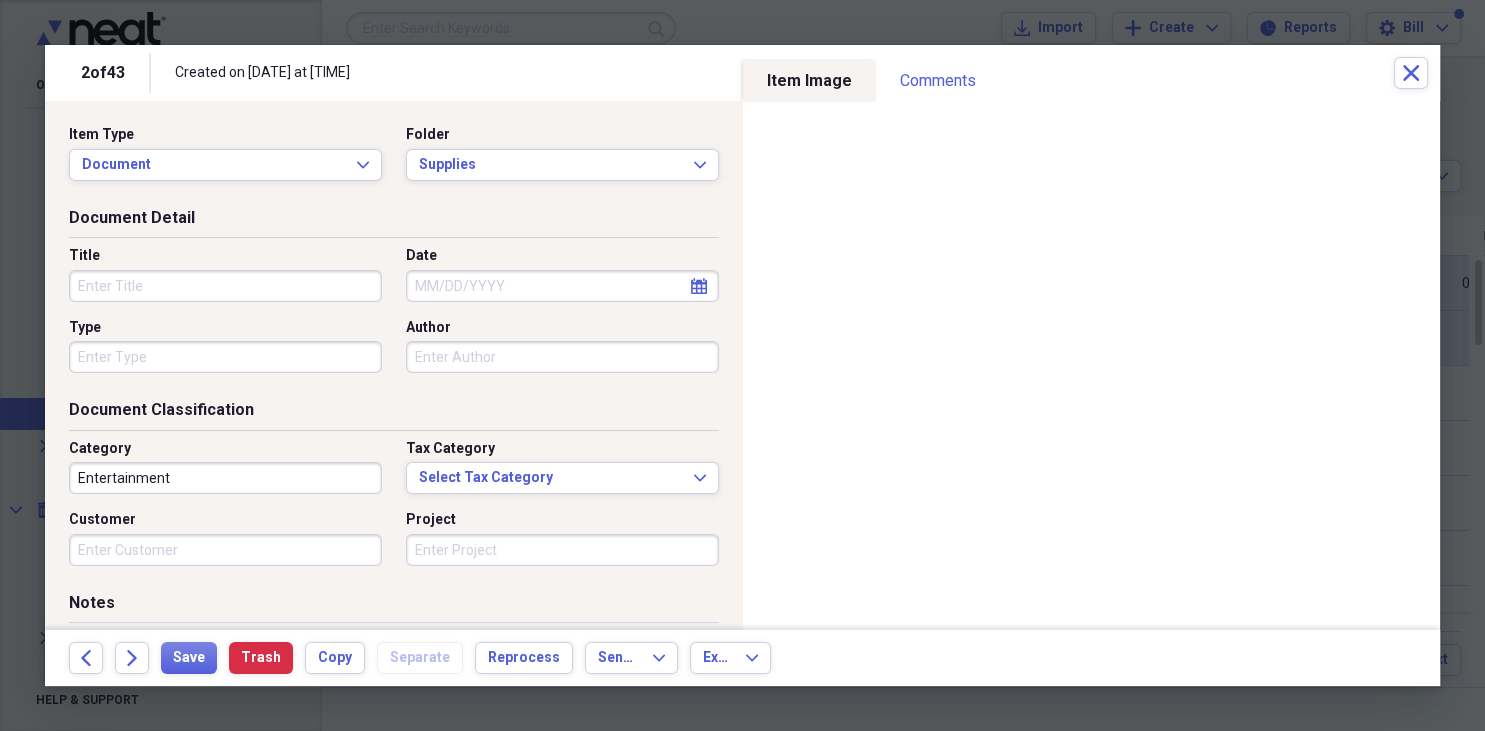 click on "Title" at bounding box center [225, 286] 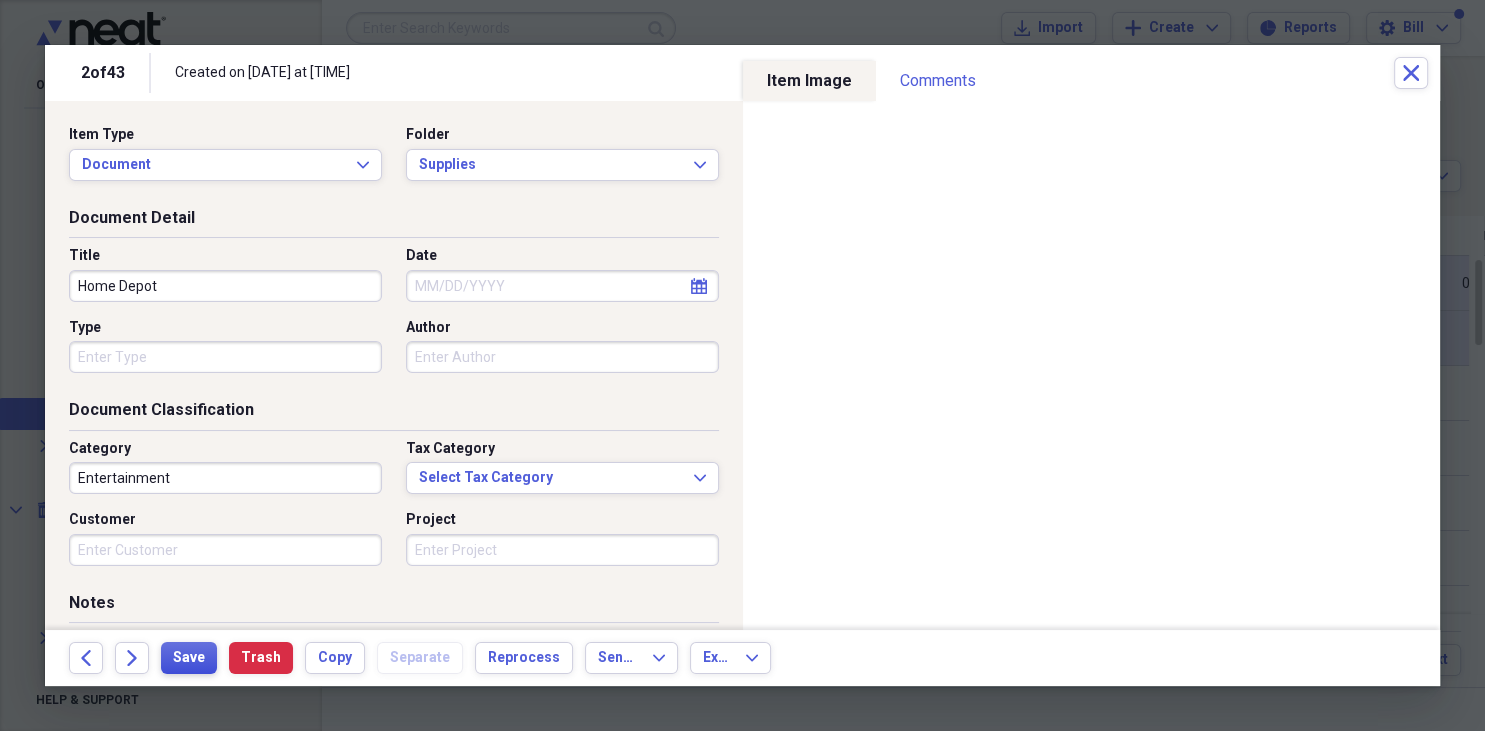 type on "Home Depot" 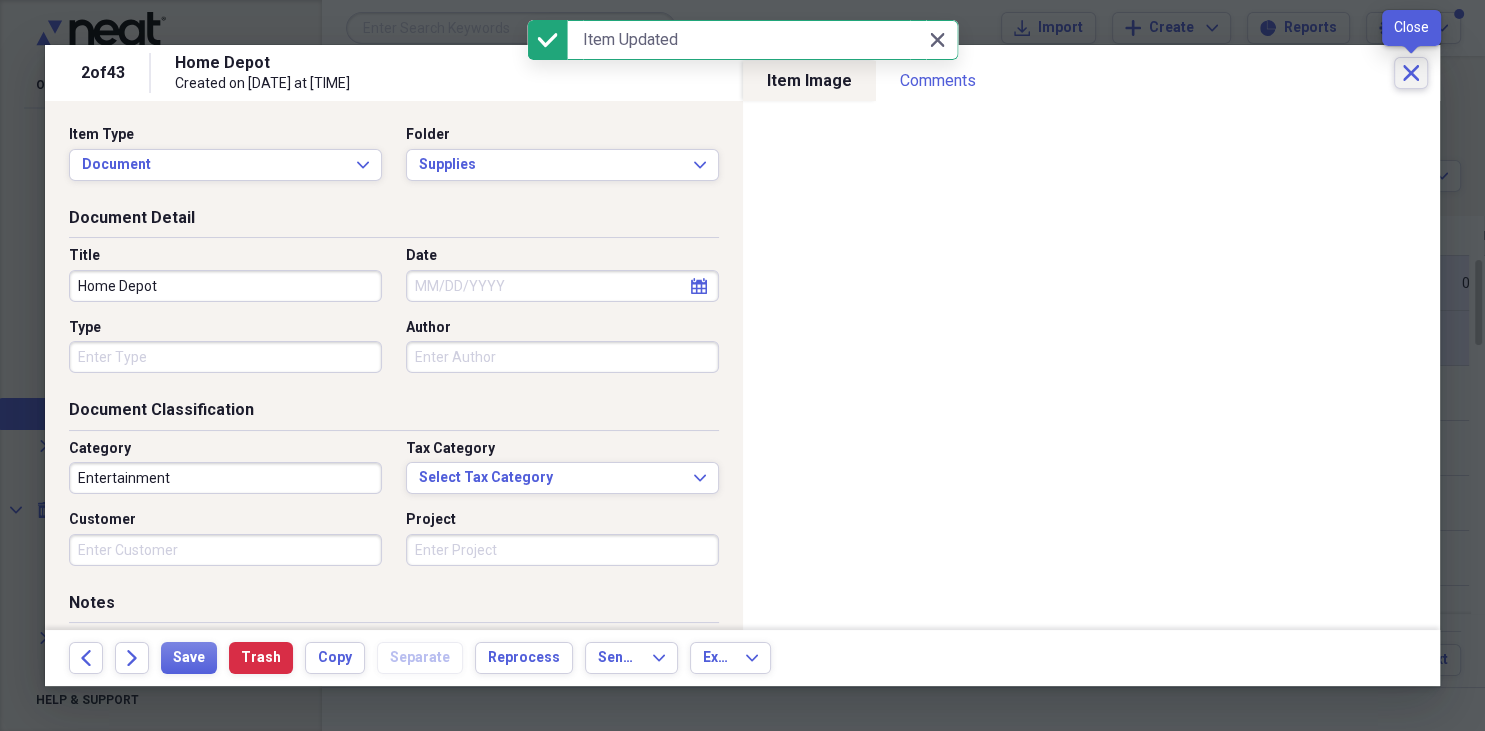 click on "Close" 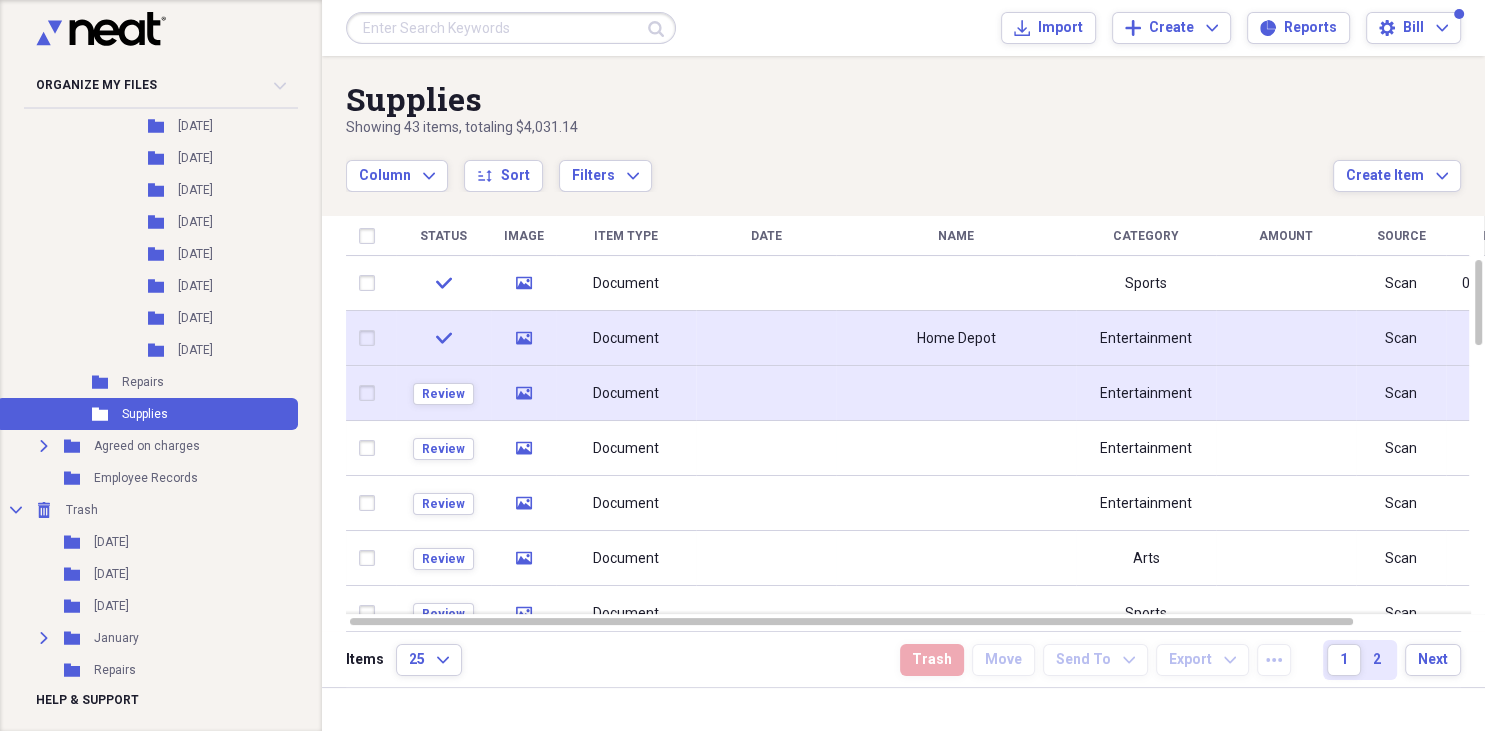 click on "Document" at bounding box center (626, 394) 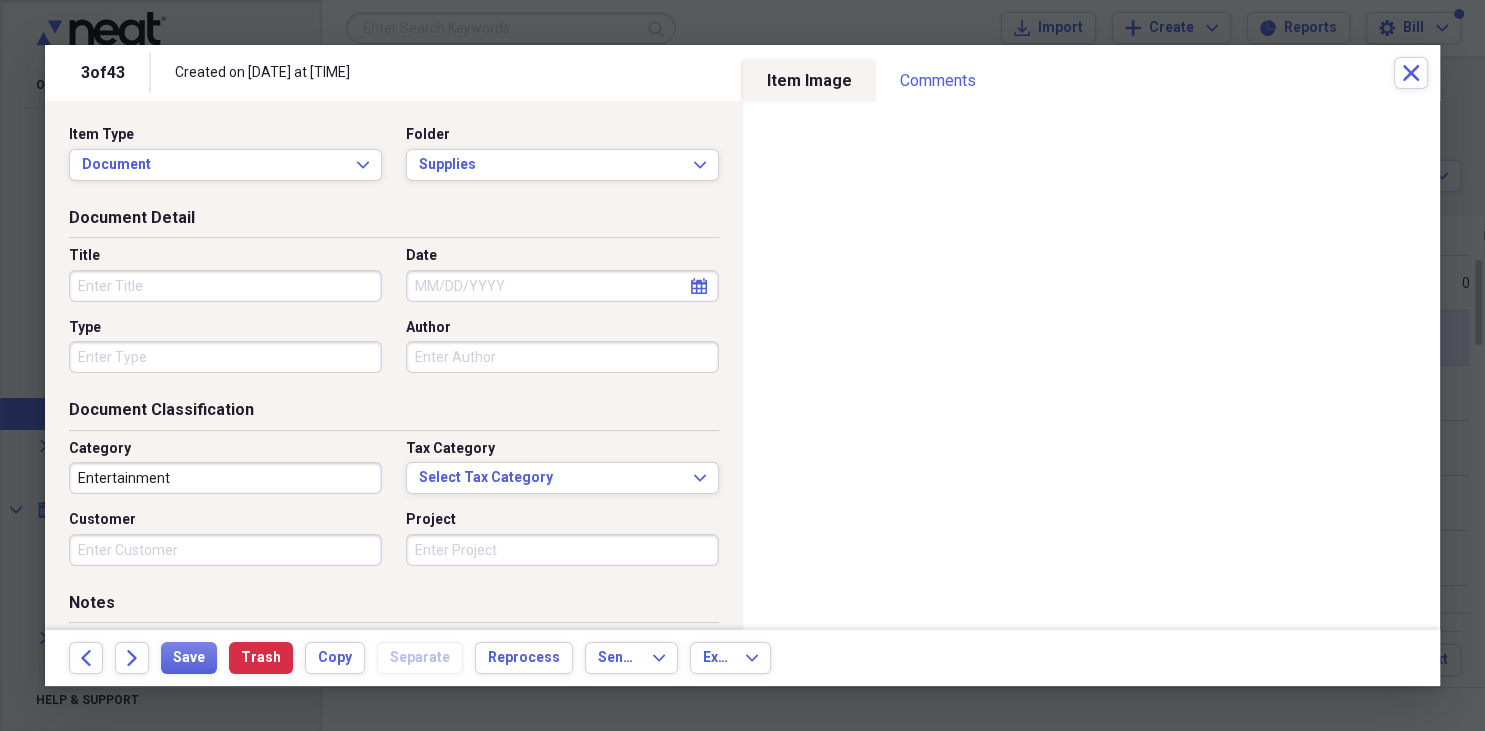 click on "Title" at bounding box center (225, 286) 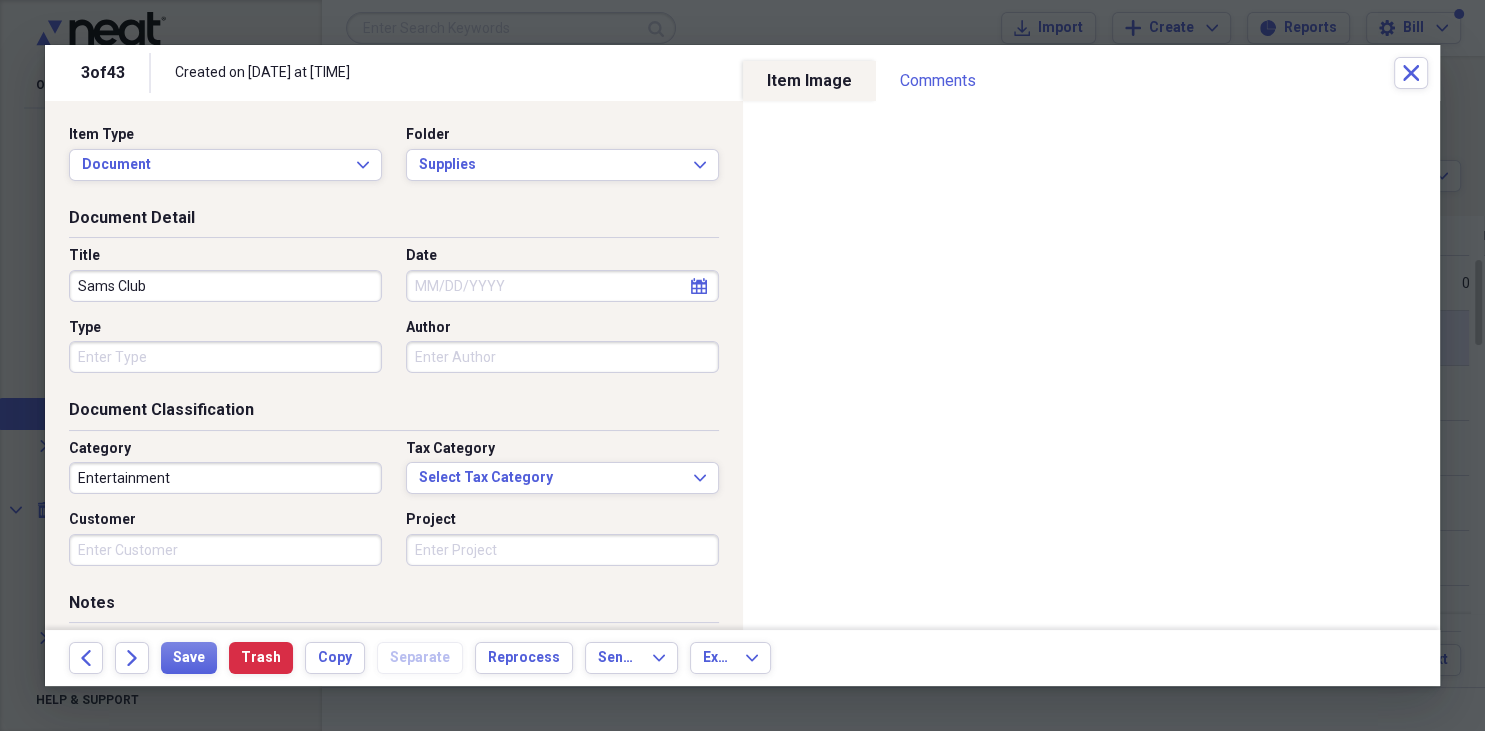 type on "Sams Club" 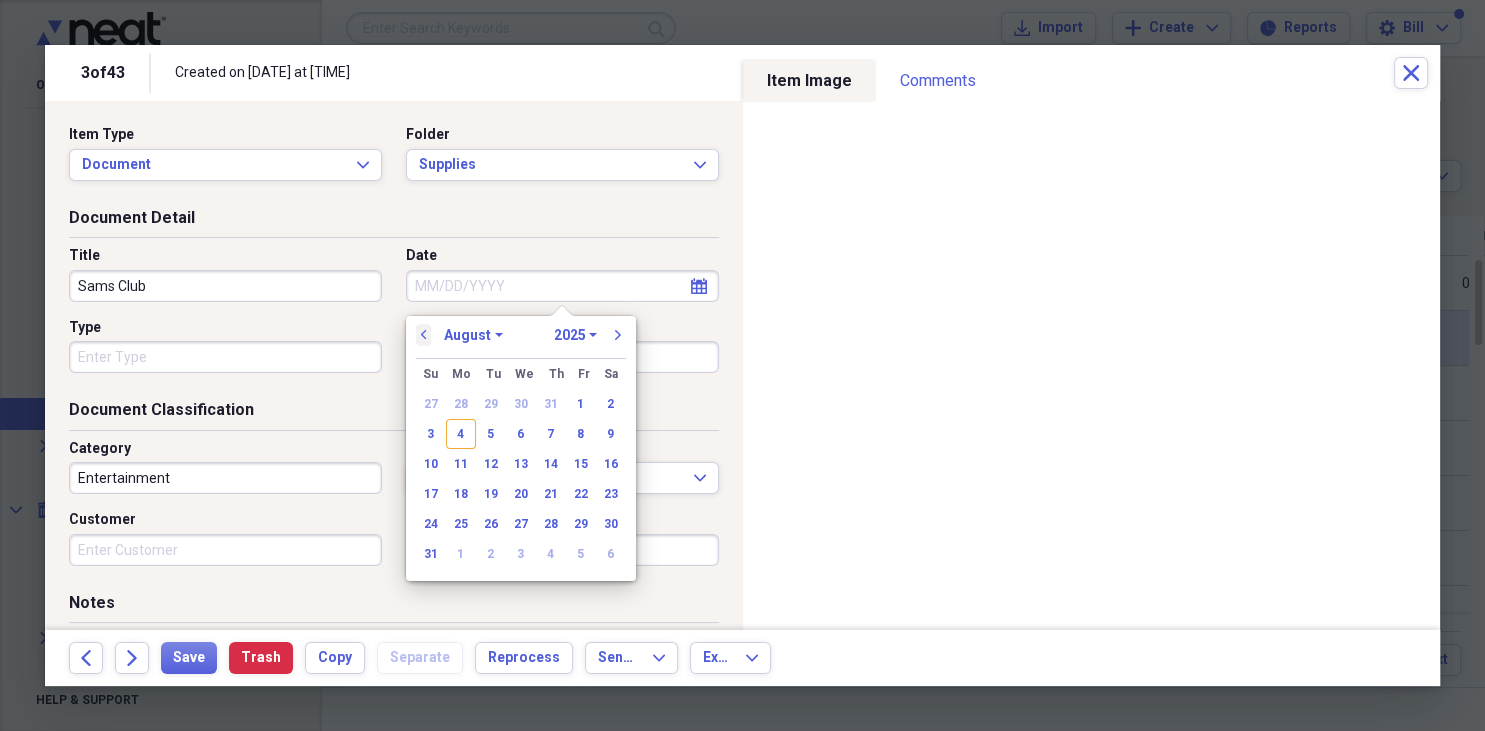 click on "previous" at bounding box center [424, 335] 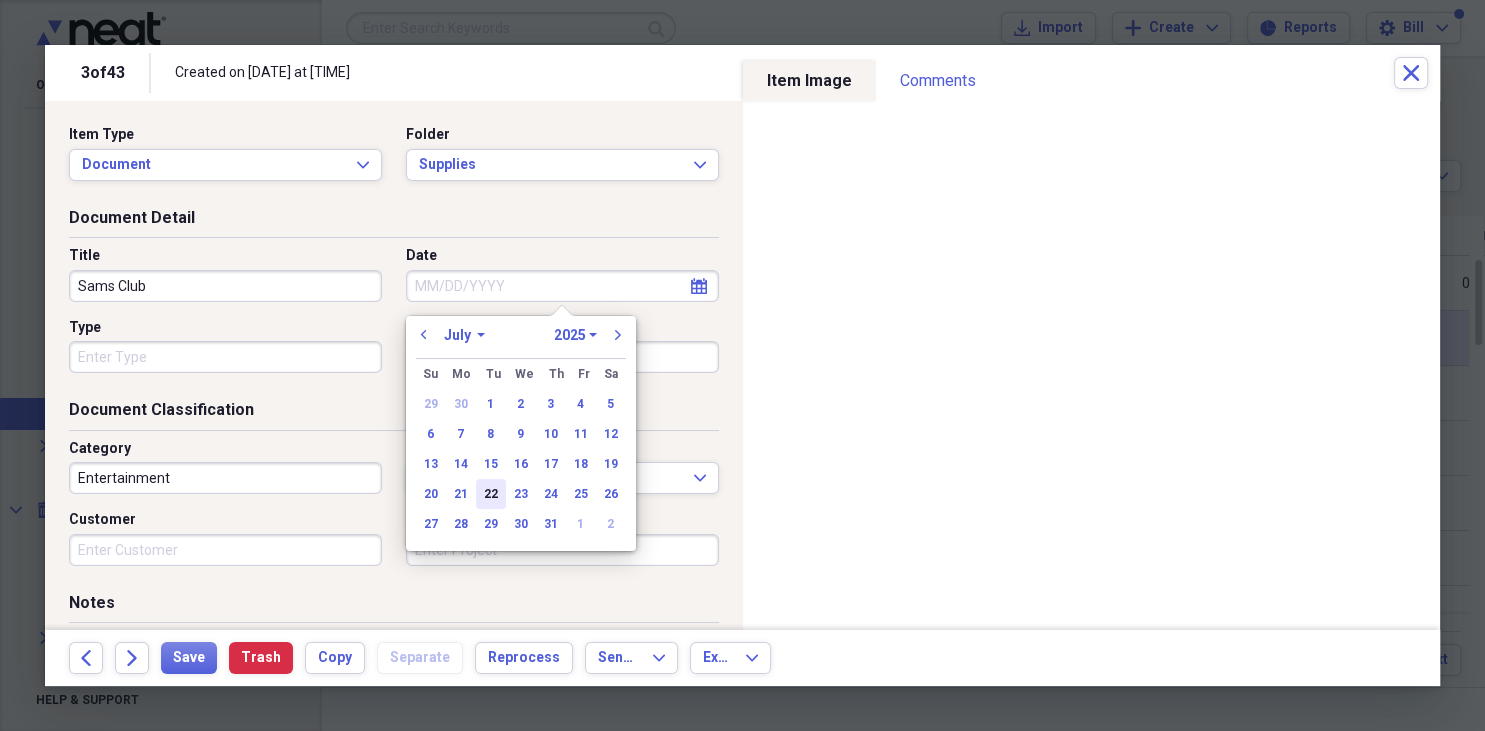 click on "22" at bounding box center [491, 494] 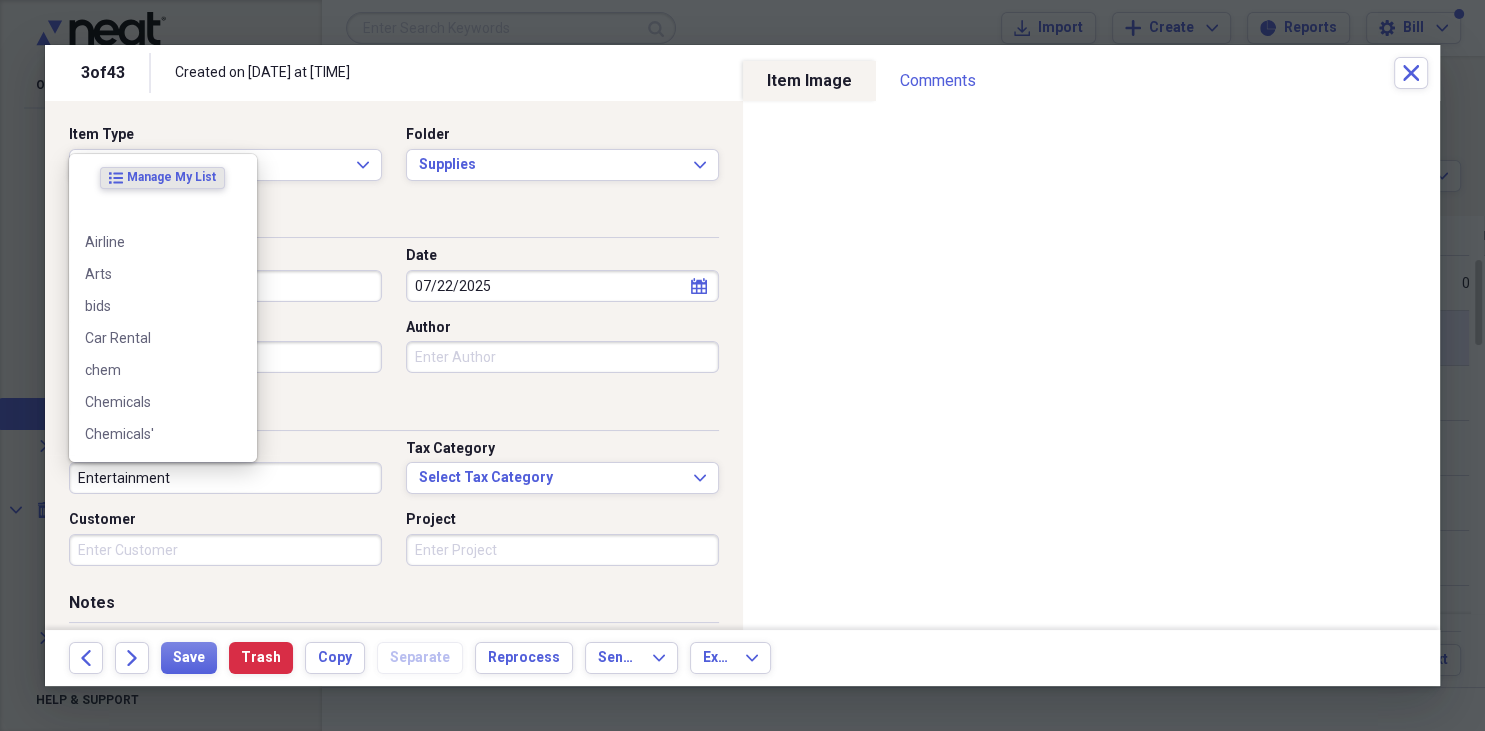 drag, startPoint x: 210, startPoint y: 479, endPoint x: 271, endPoint y: 495, distance: 63.06346 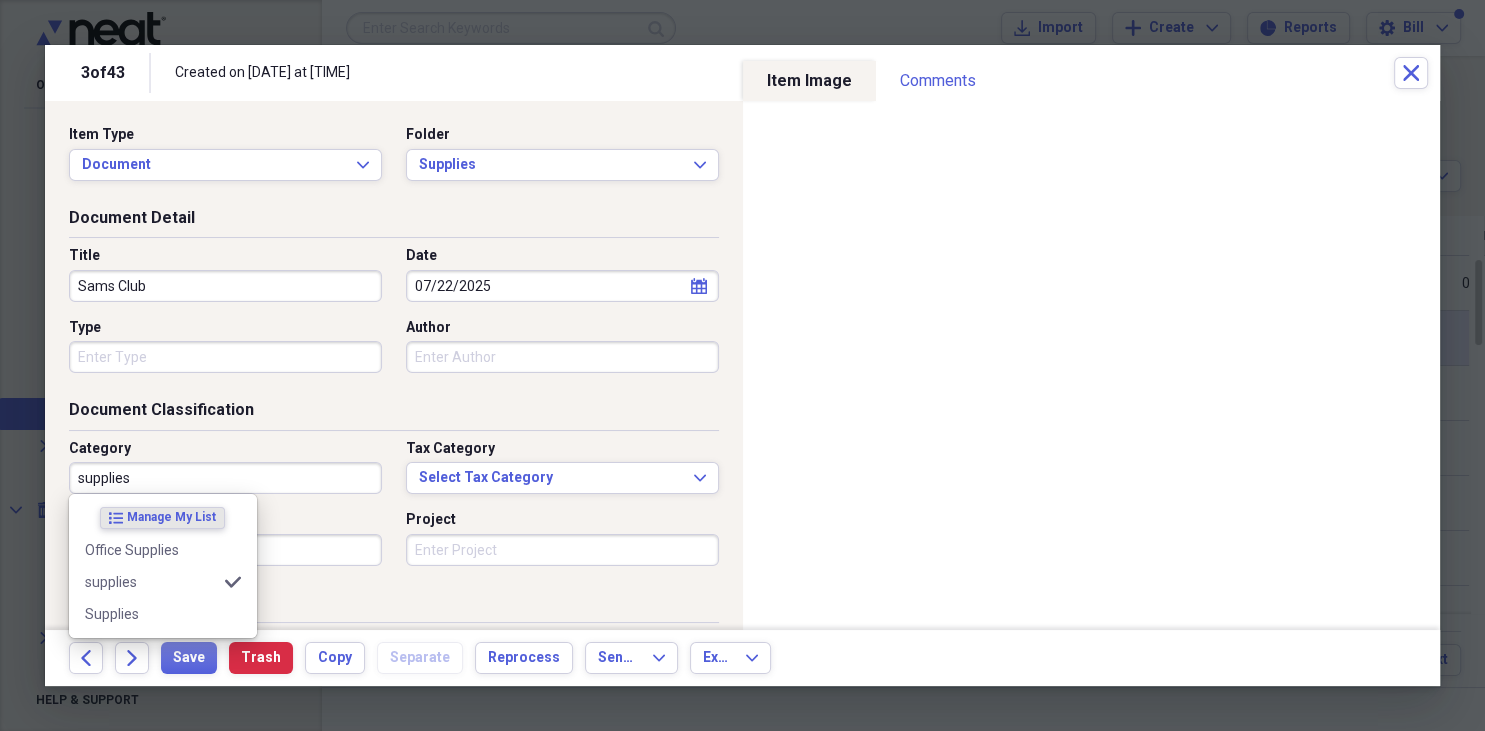 type on "supplies" 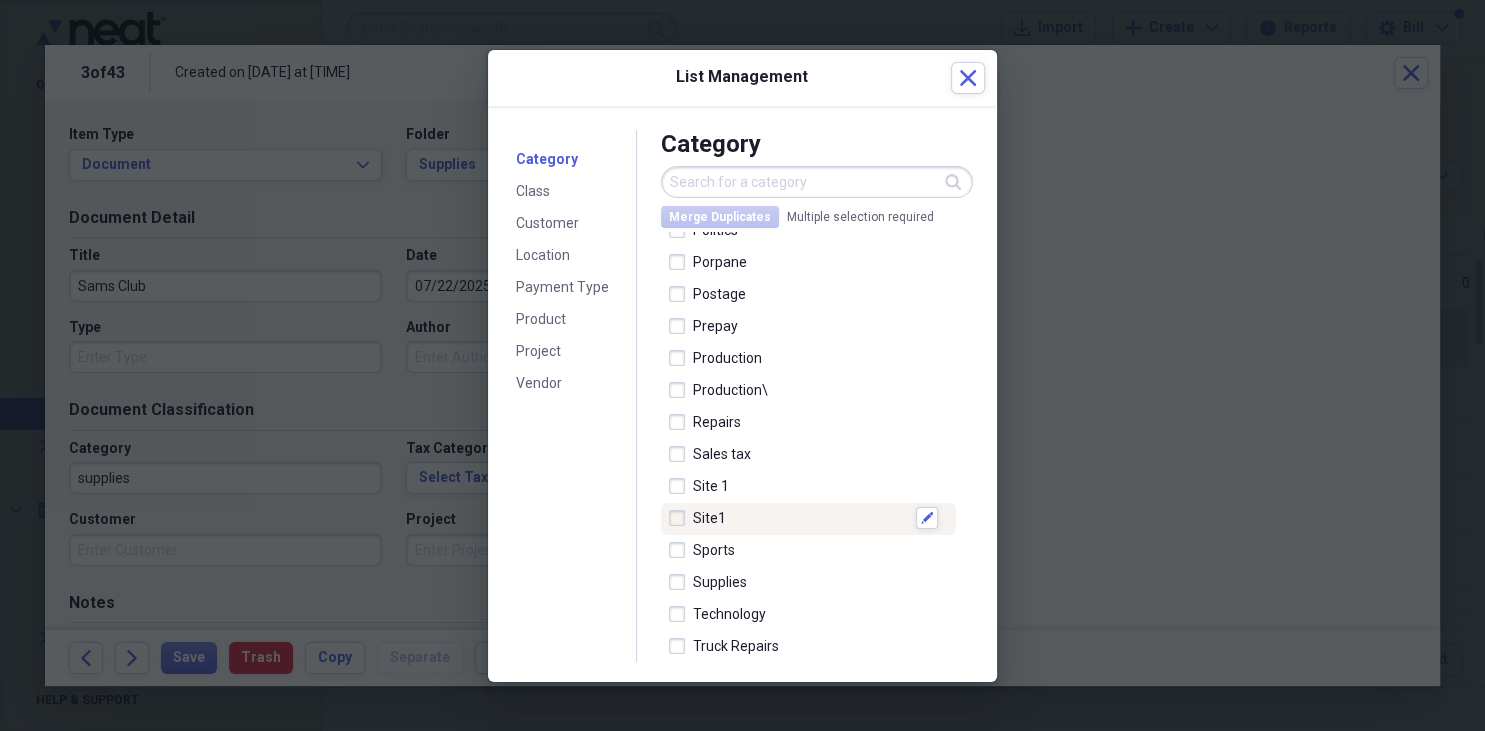 scroll, scrollTop: 705, scrollLeft: 0, axis: vertical 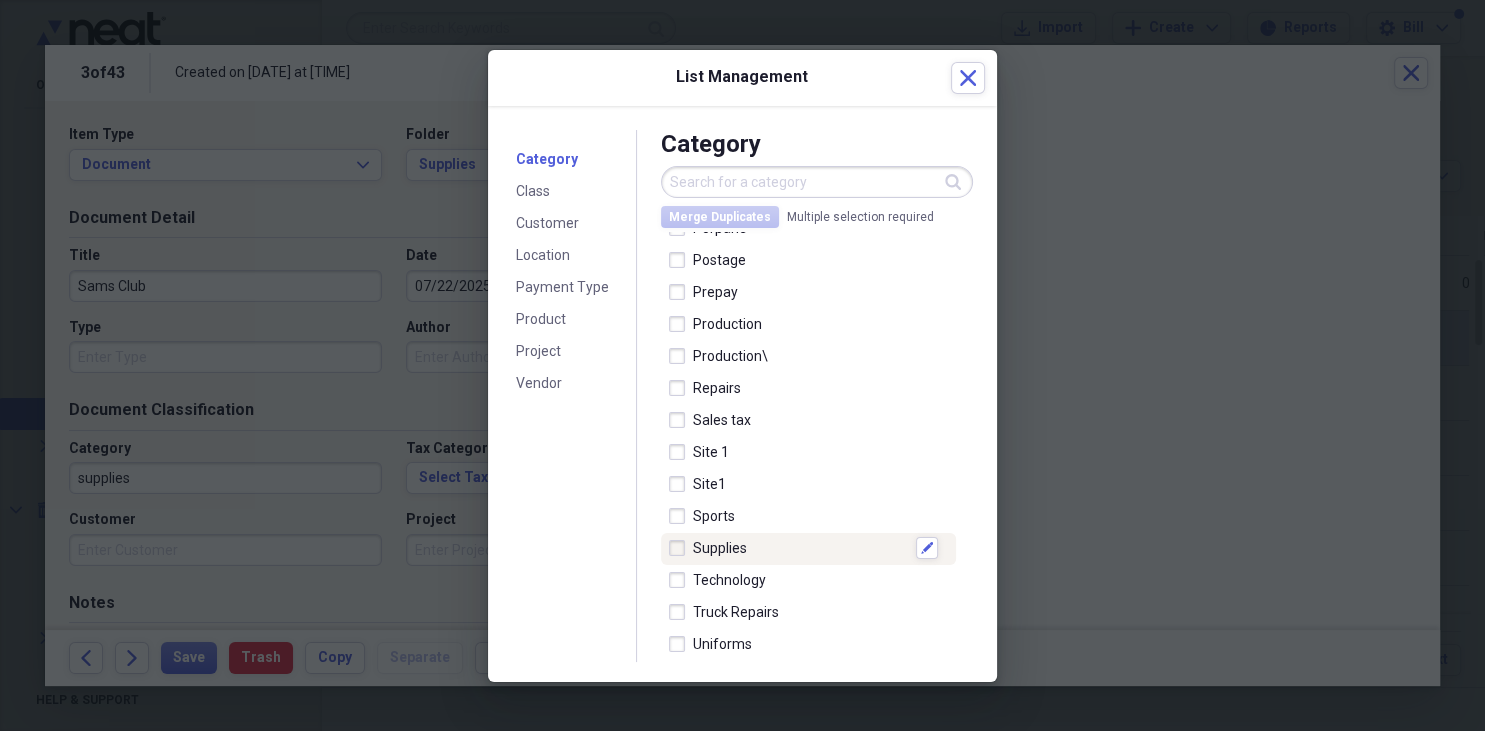 click at bounding box center [681, 548] 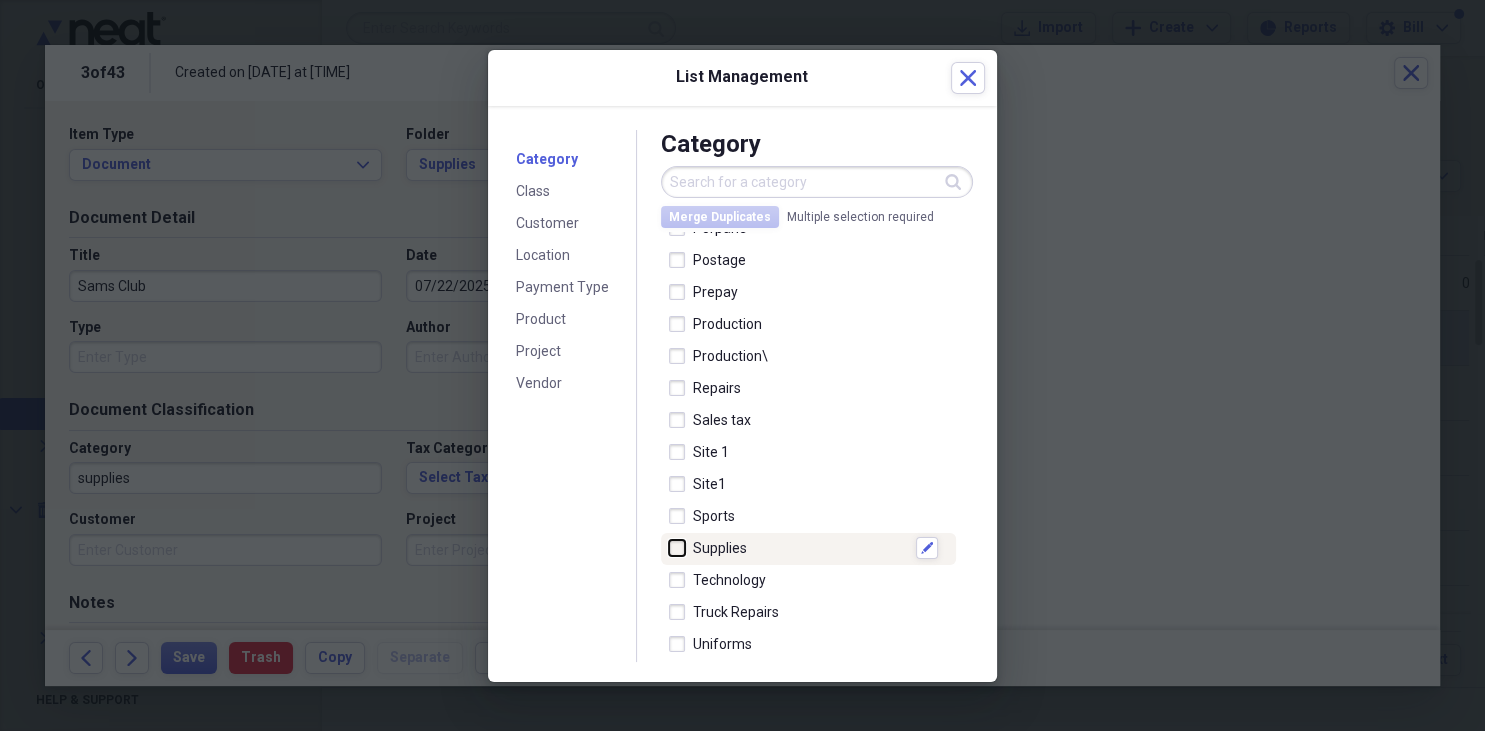 click at bounding box center [669, 548] 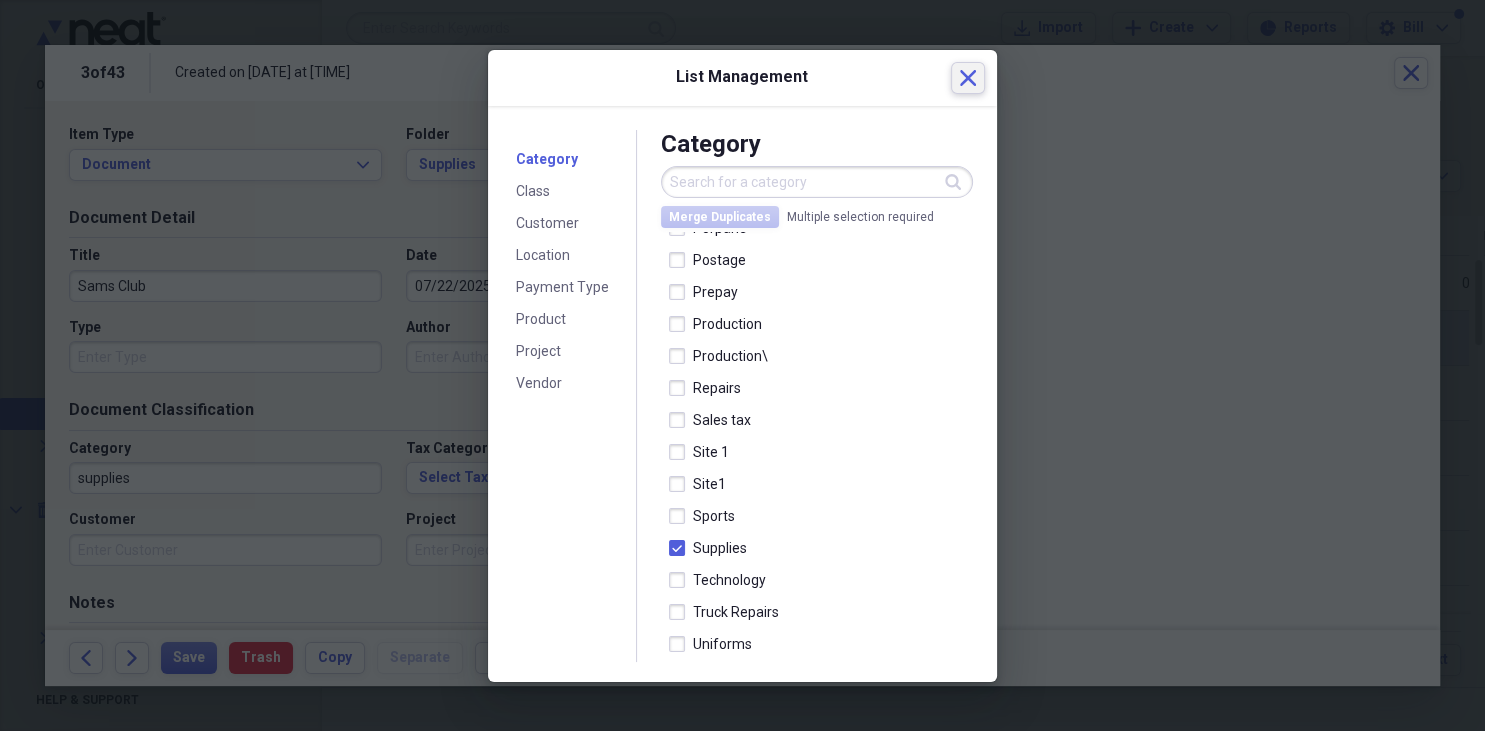 click on "Close" 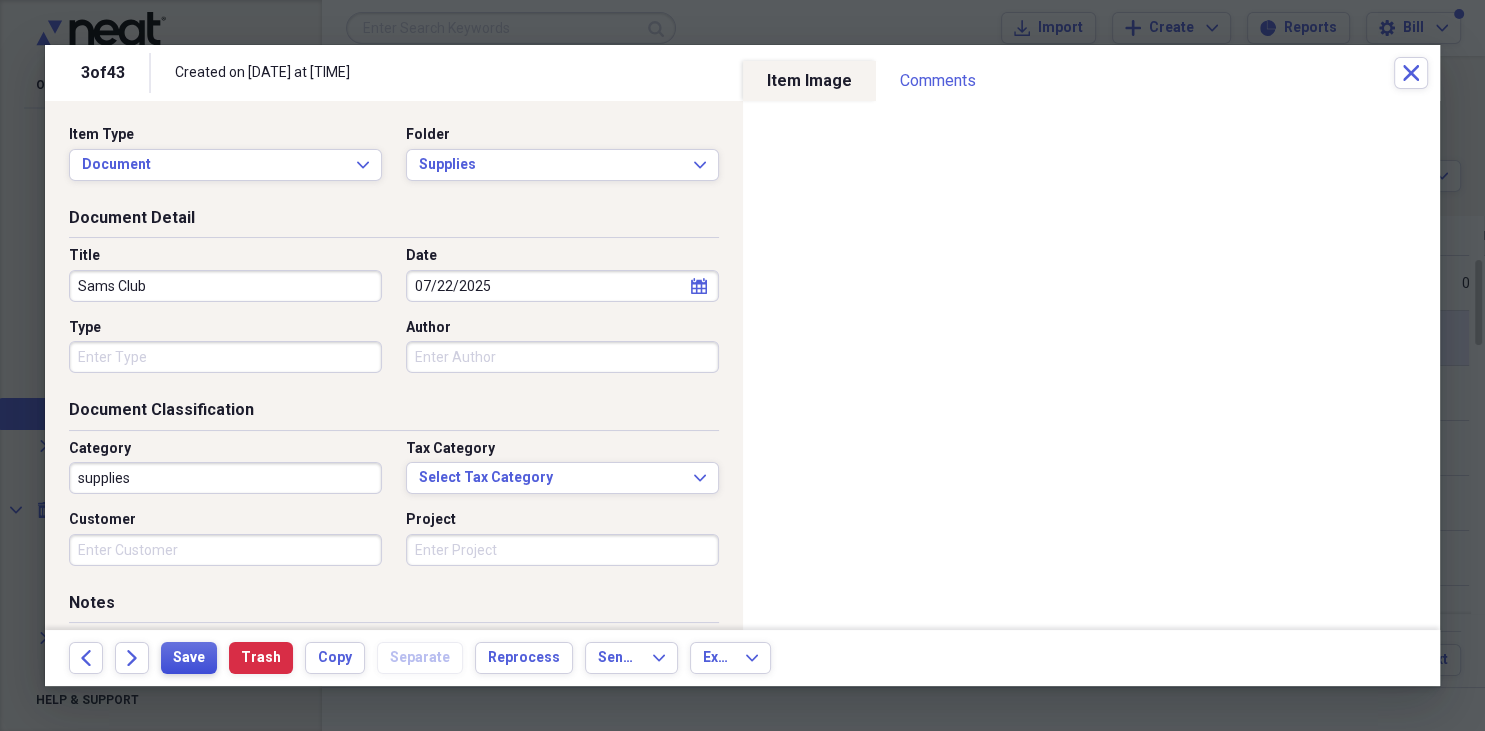 click on "Save" at bounding box center [189, 658] 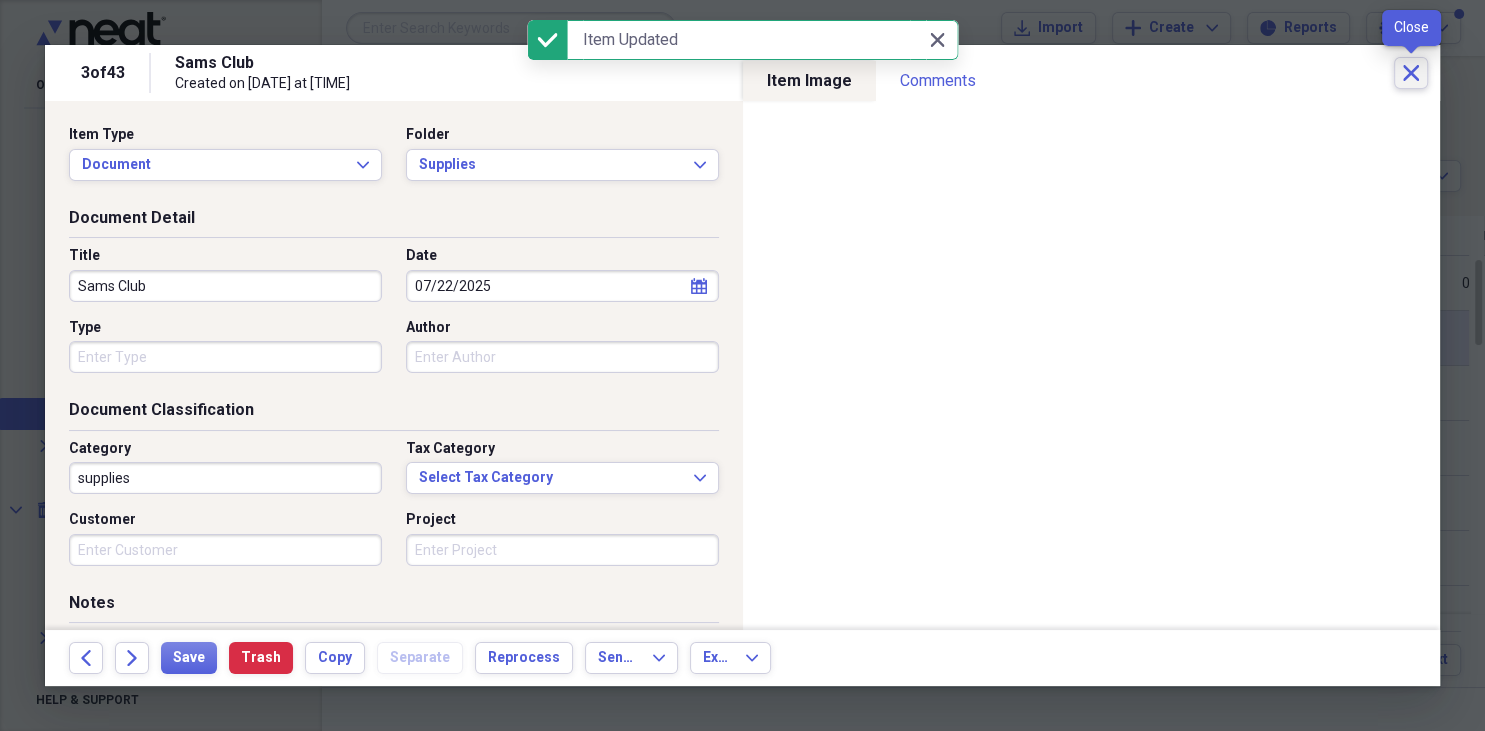 click on "Close" at bounding box center (1411, 73) 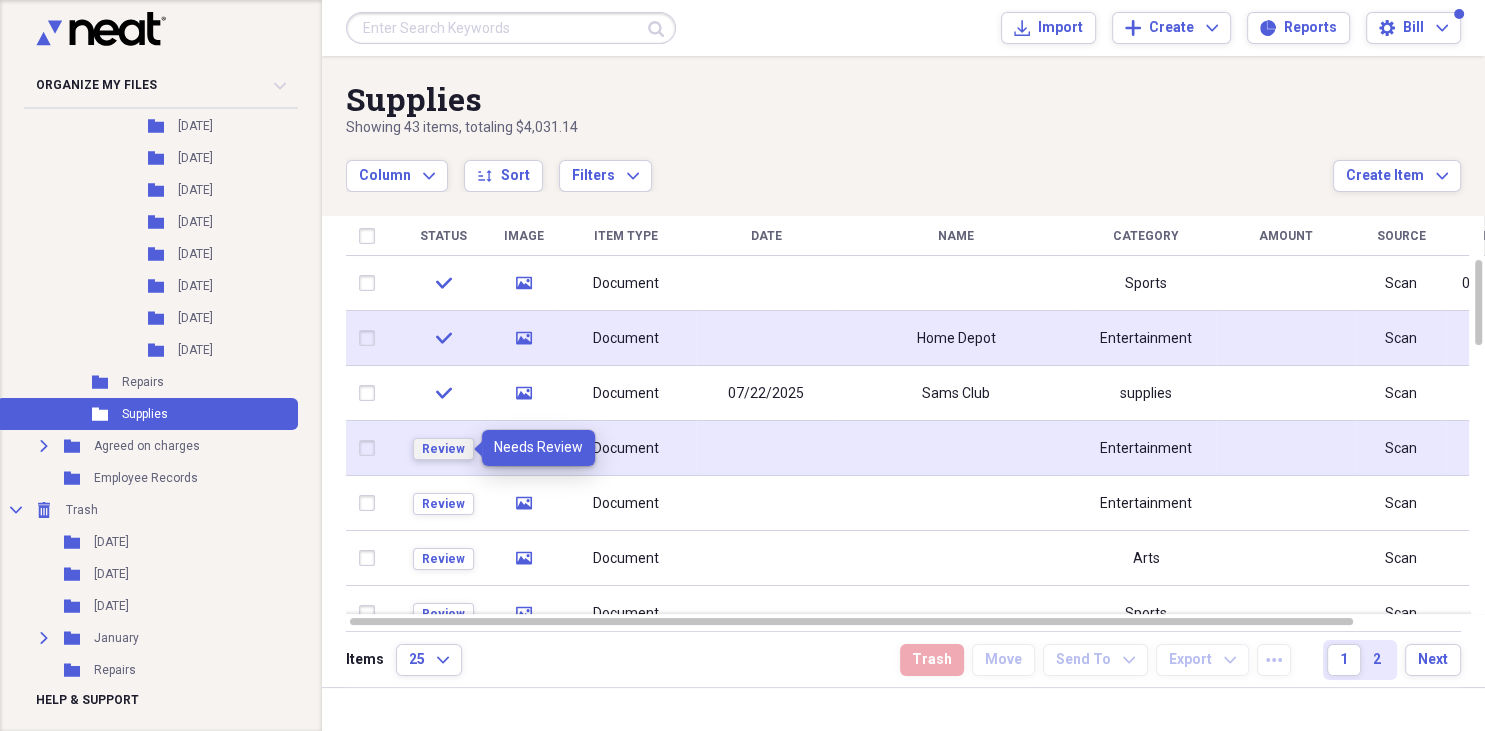 click on "Review" at bounding box center (443, 449) 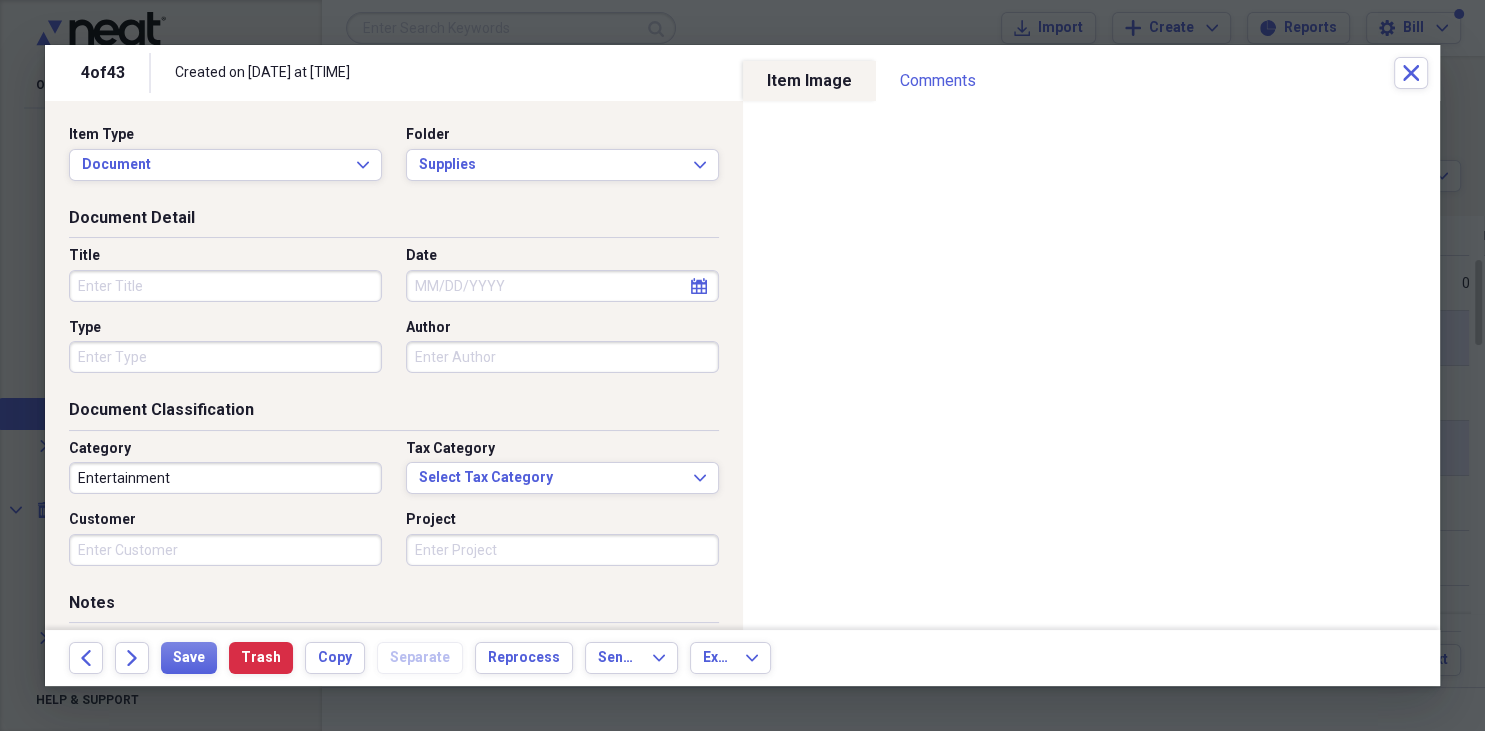 click on "Title" at bounding box center (225, 286) 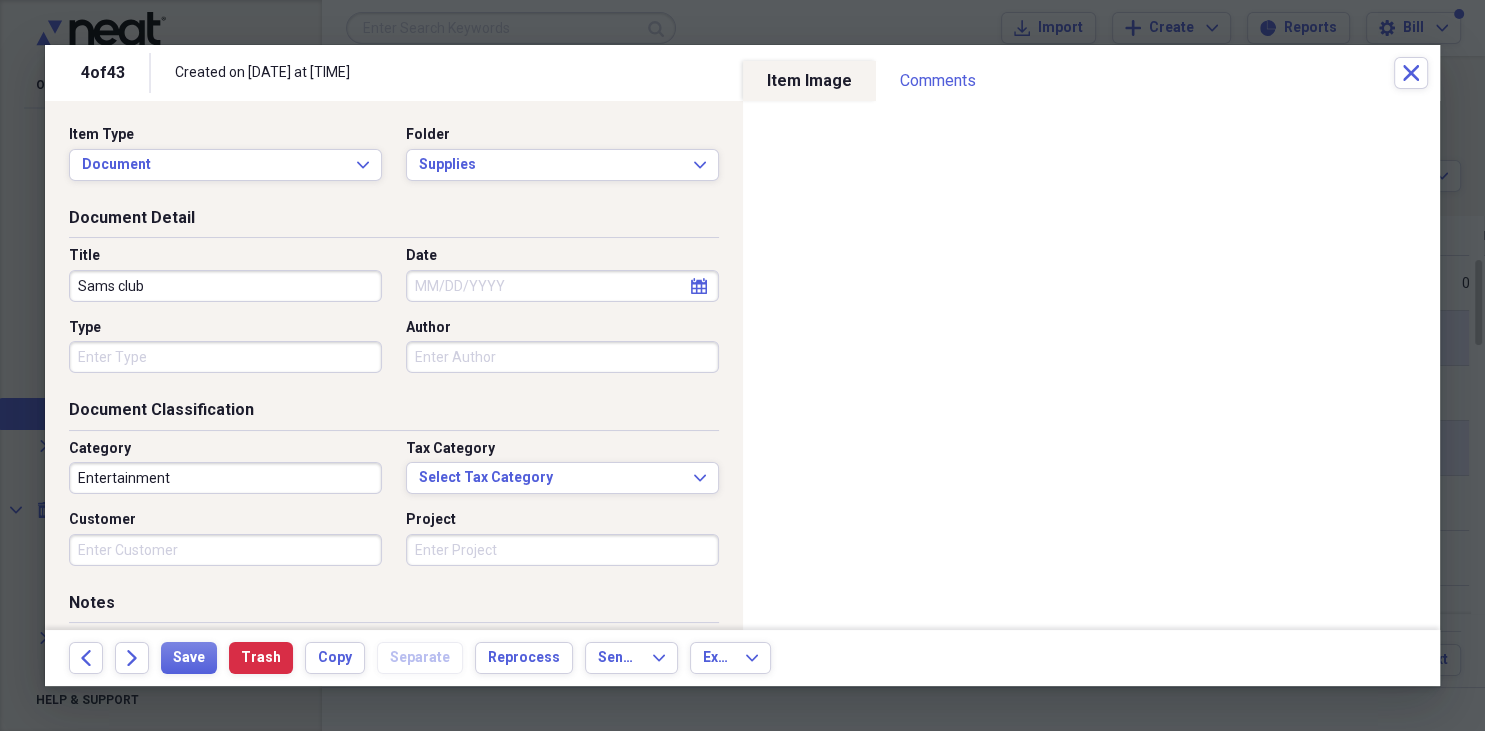 type on "Sams club" 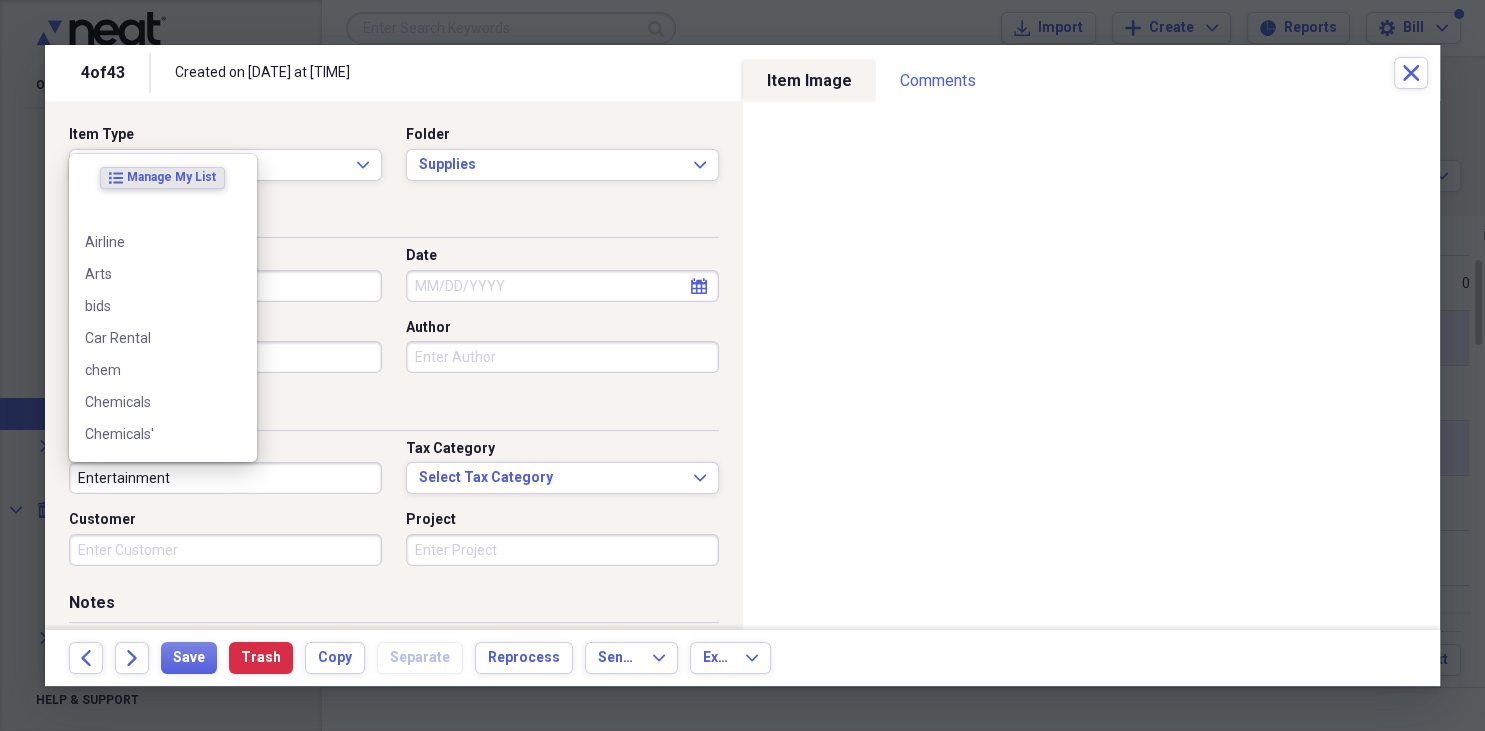 drag, startPoint x: 209, startPoint y: 482, endPoint x: 258, endPoint y: 467, distance: 51.24451 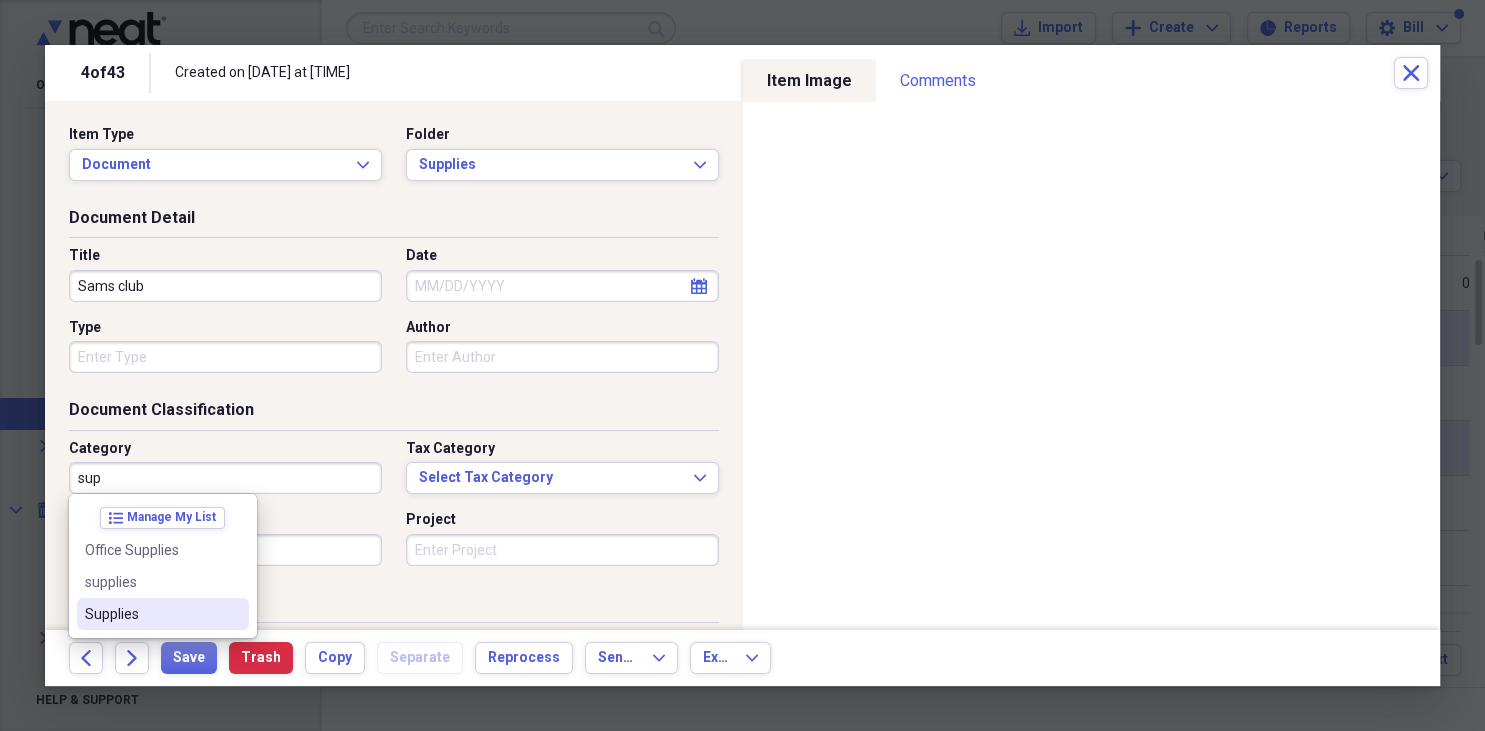 click on "Supplies" at bounding box center (163, 614) 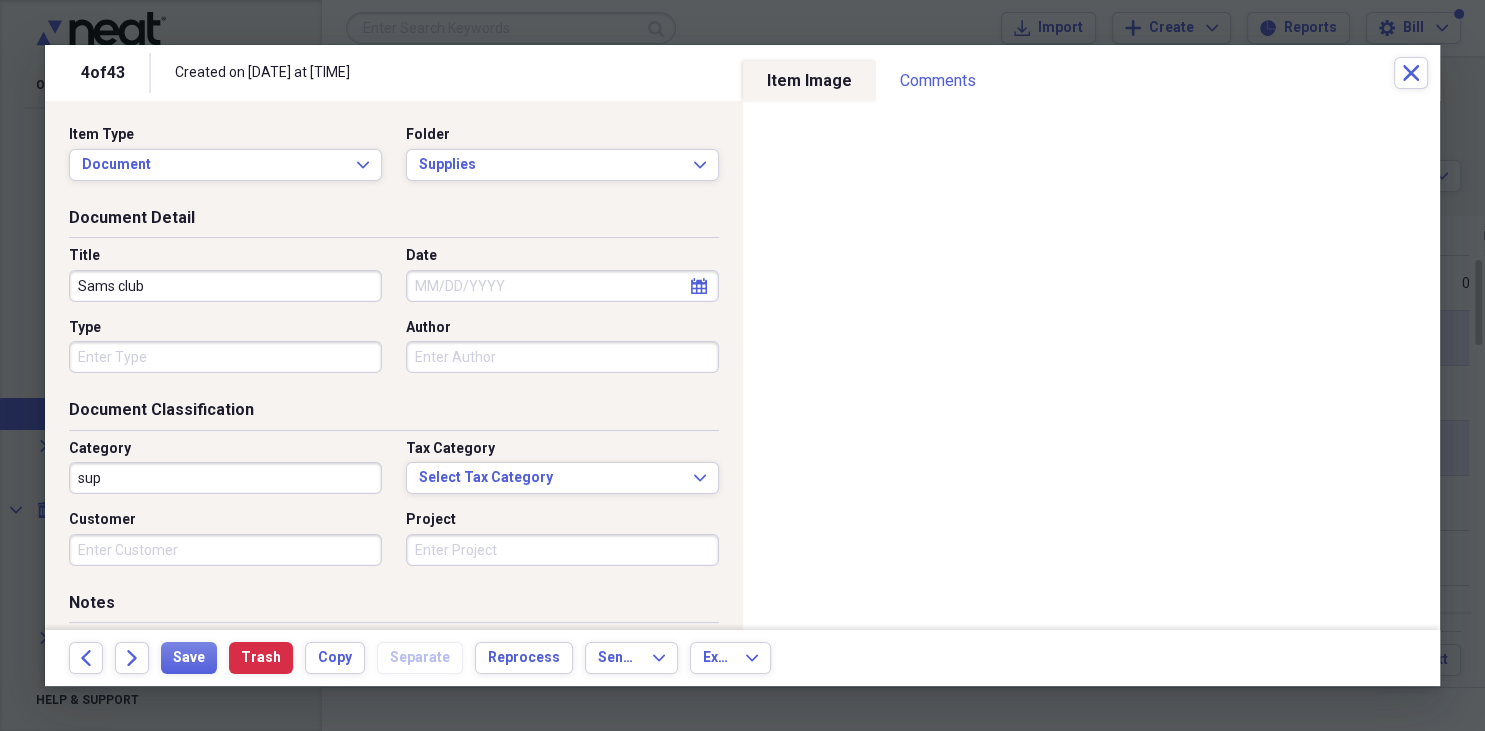 type on "Supplies" 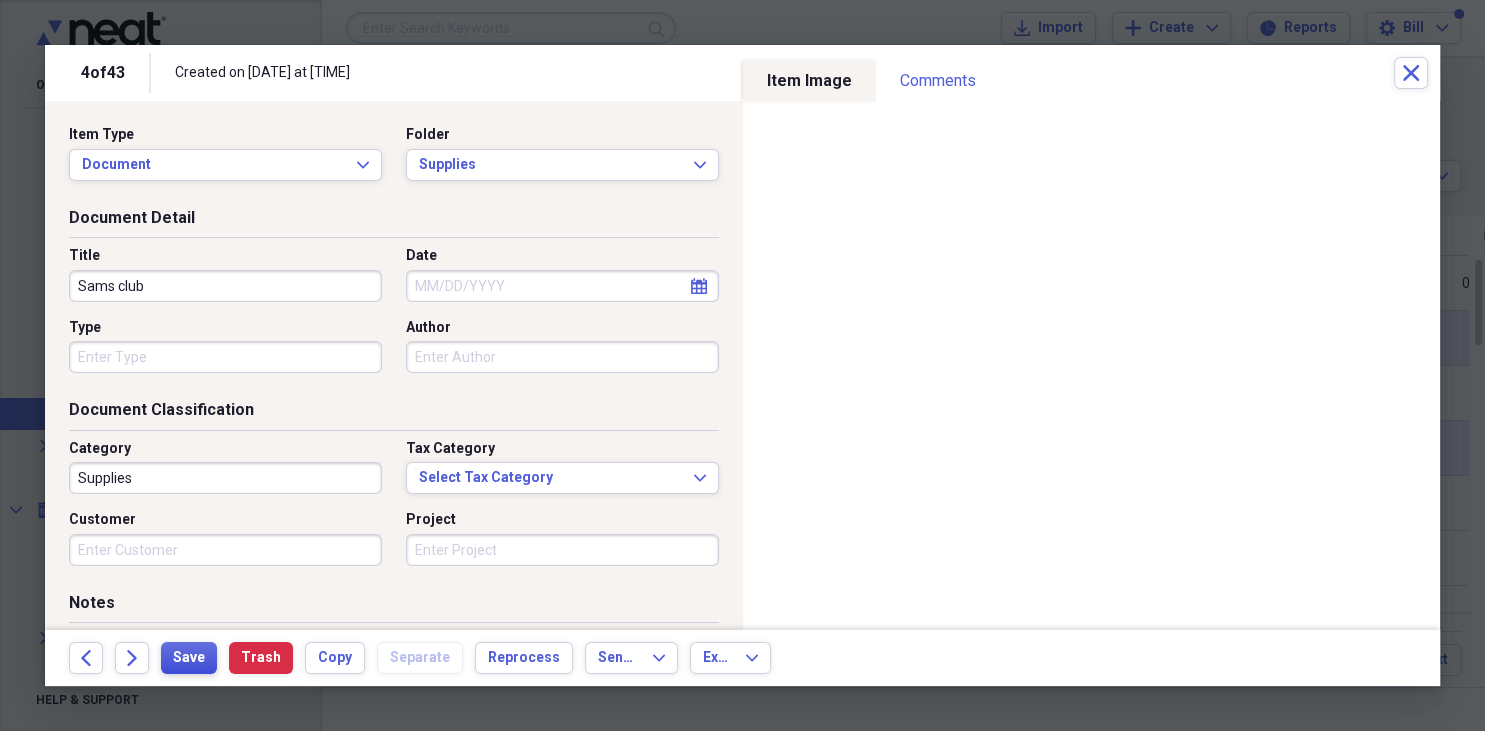 click on "Save" at bounding box center [189, 658] 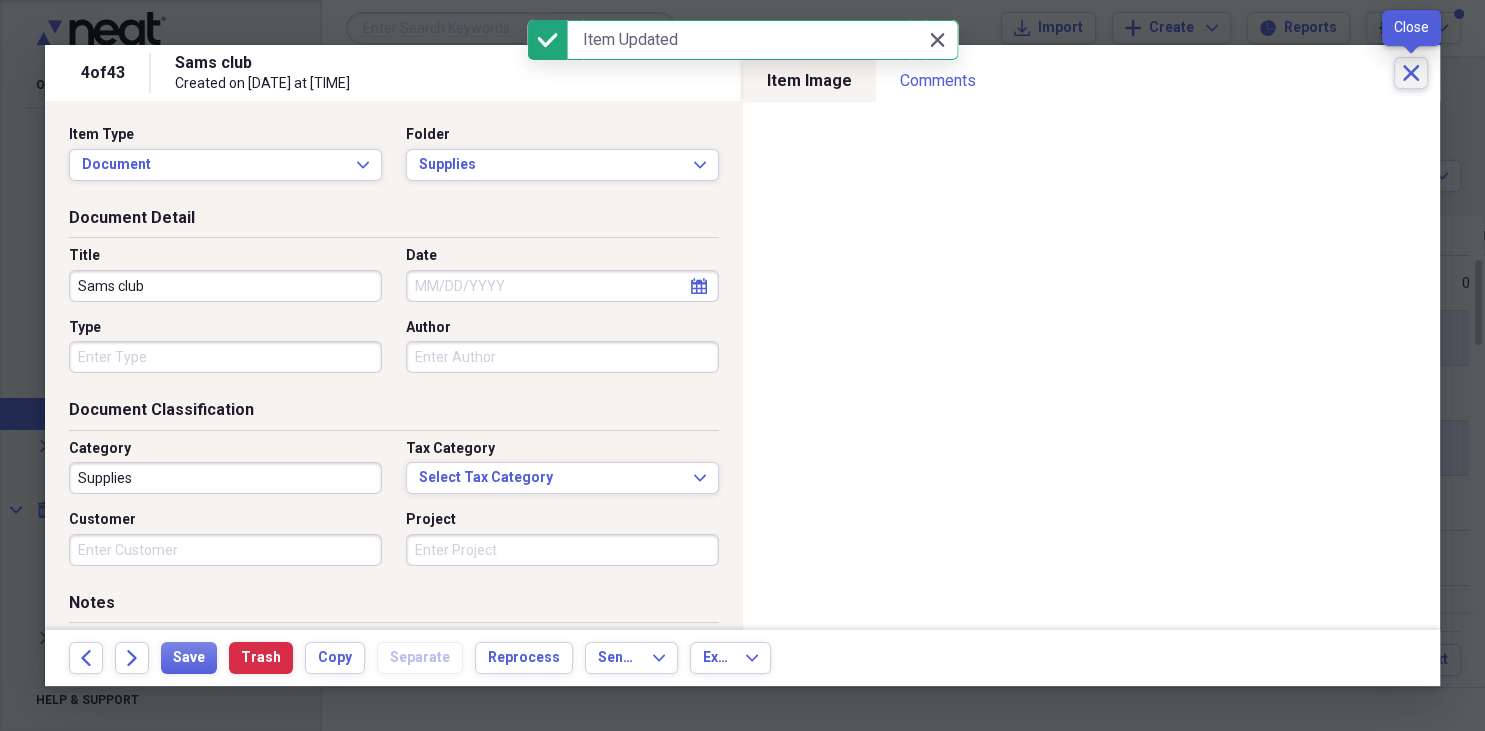 click on "Close" 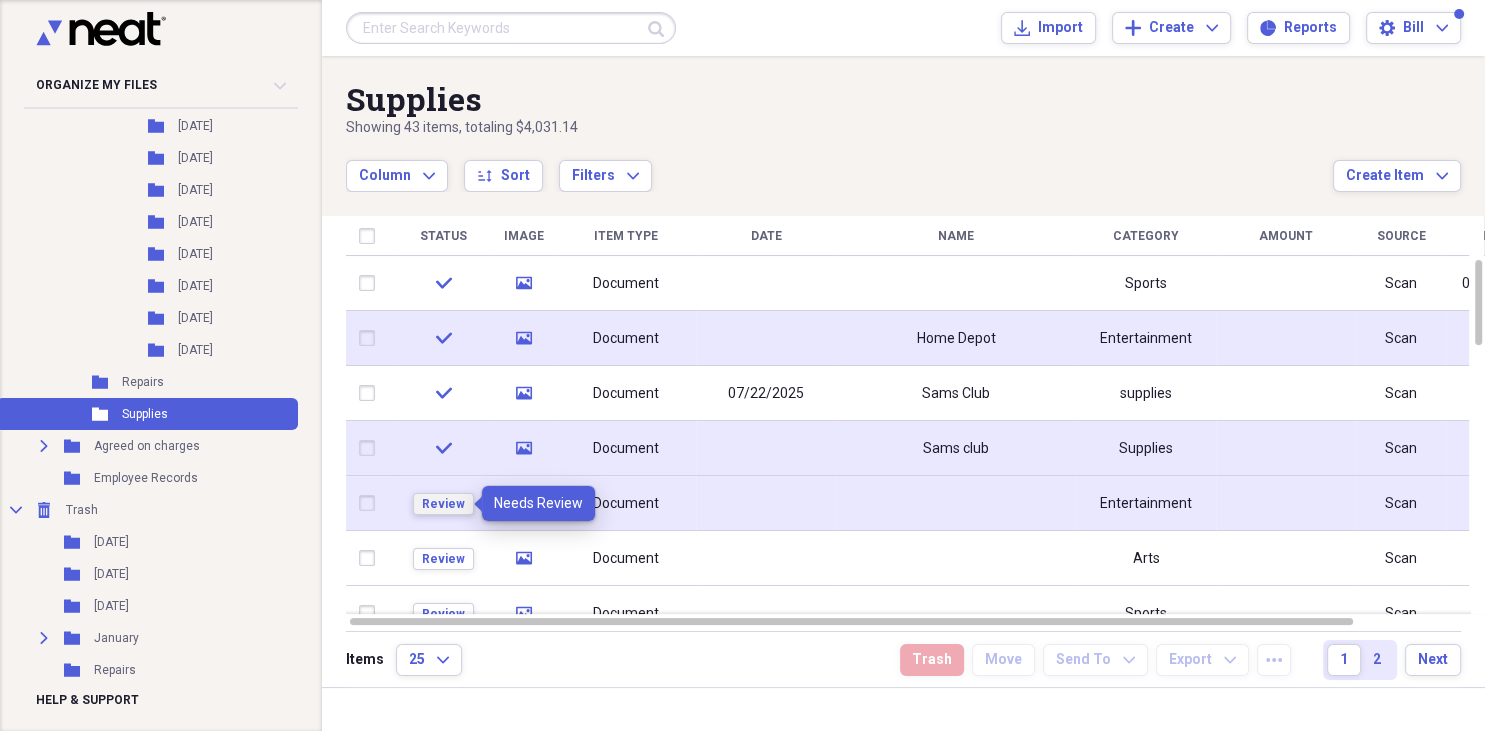 click on "Review" at bounding box center [443, 504] 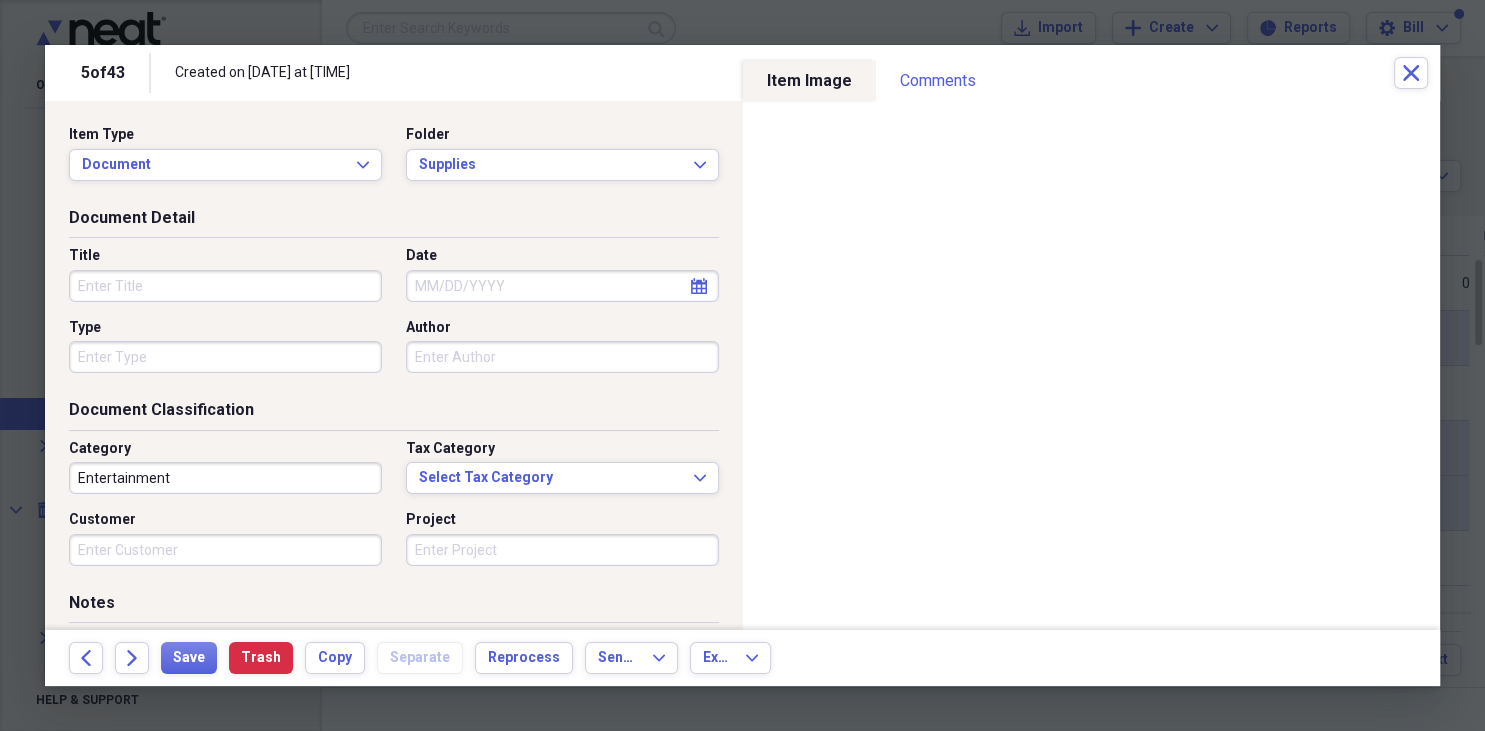 click on "Title" at bounding box center [225, 286] 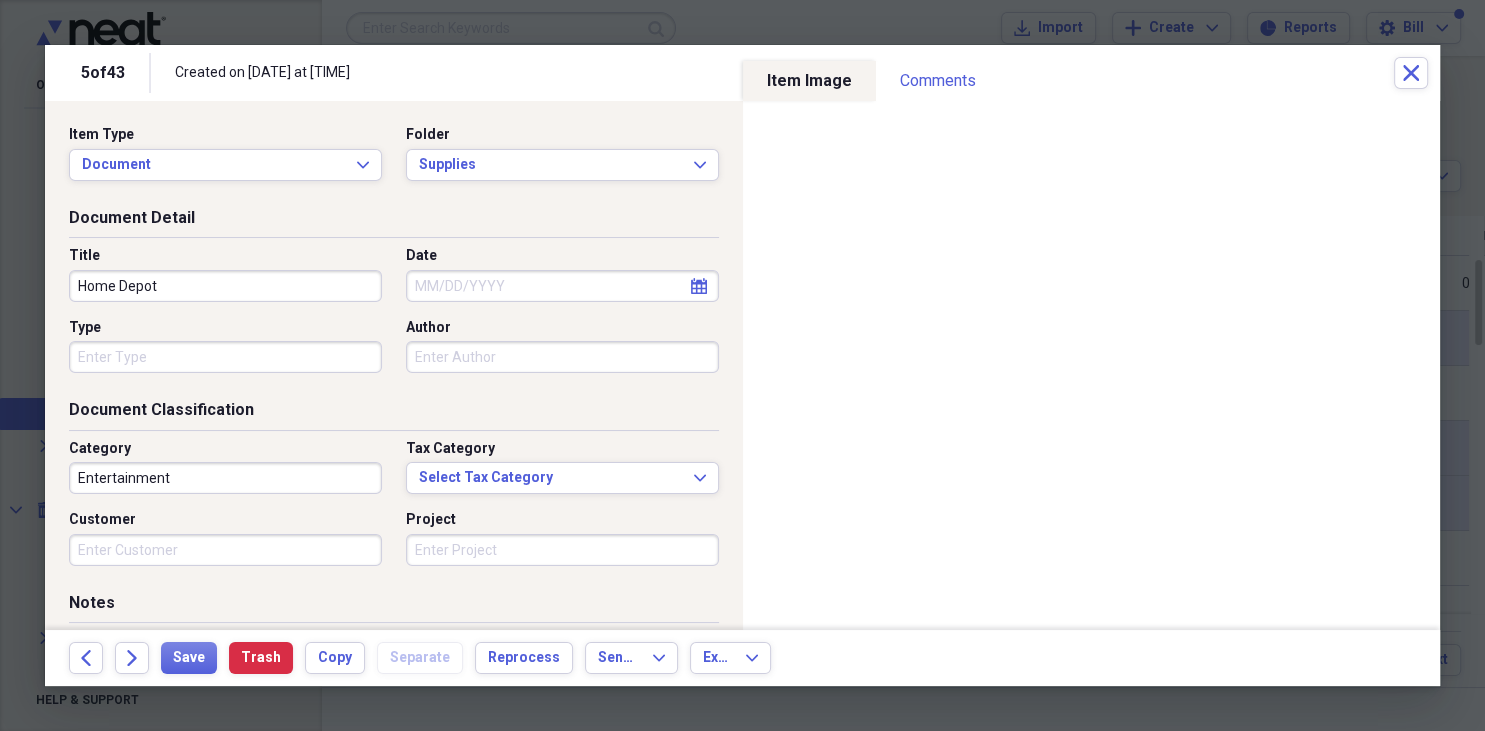 type on "Home Depot" 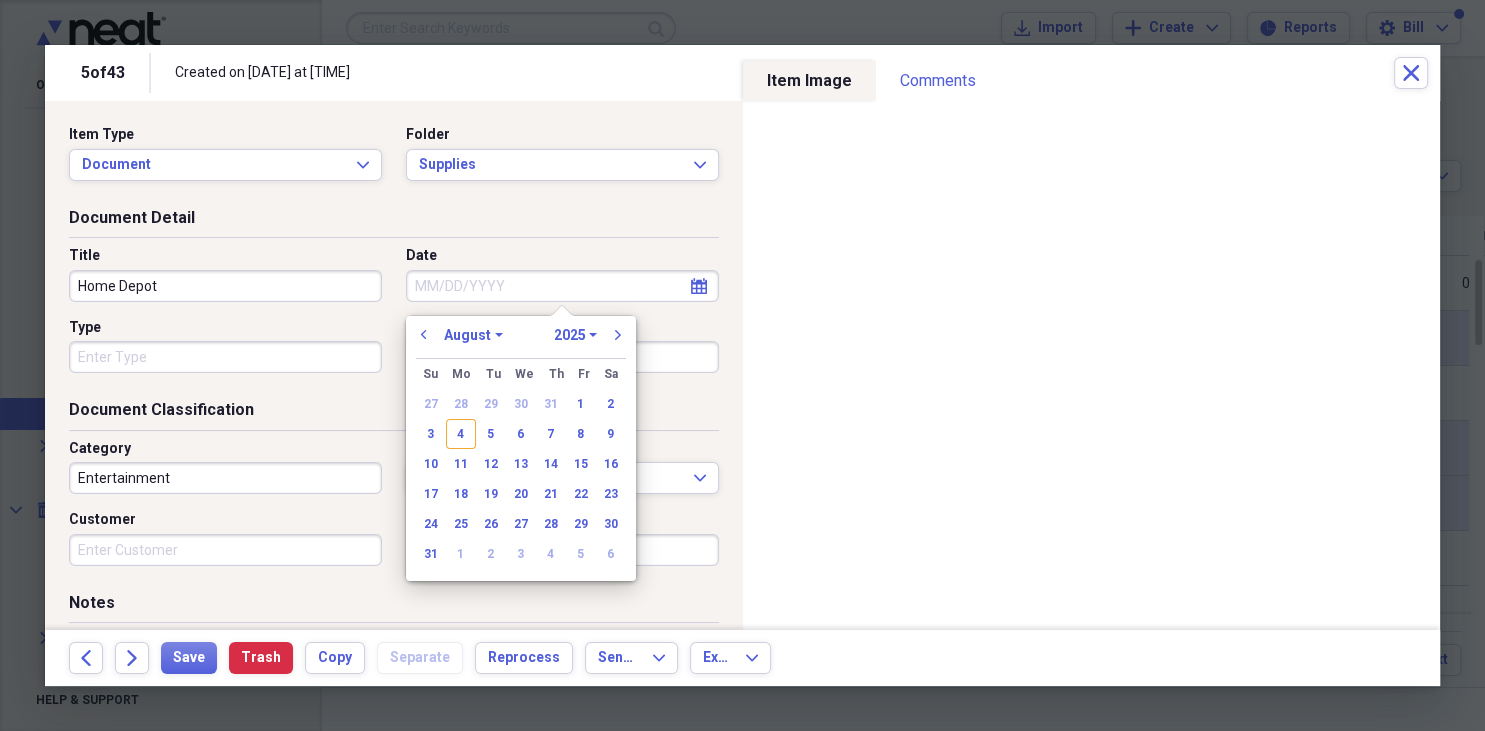 click on "calendar" 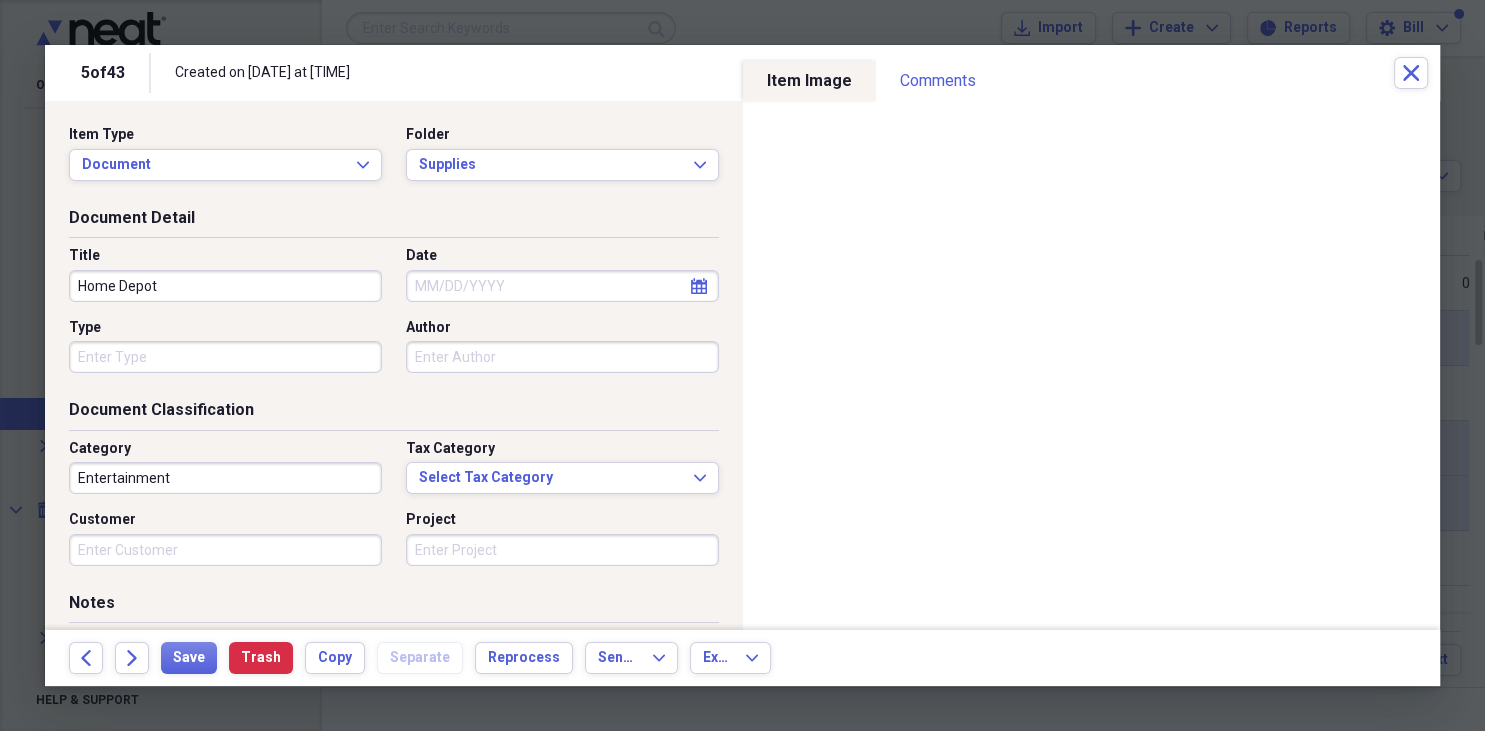 click on "calendar" 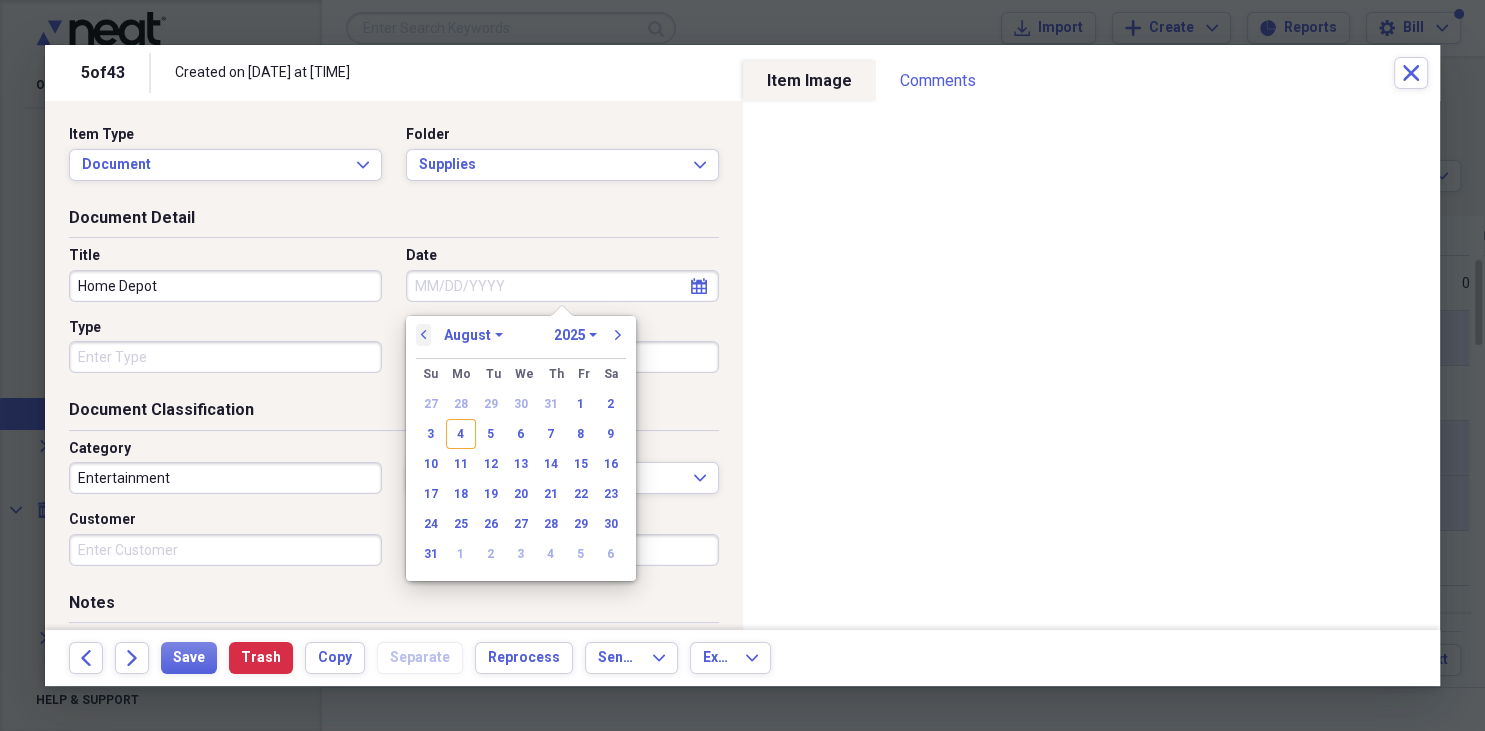 click on "previous" at bounding box center (424, 335) 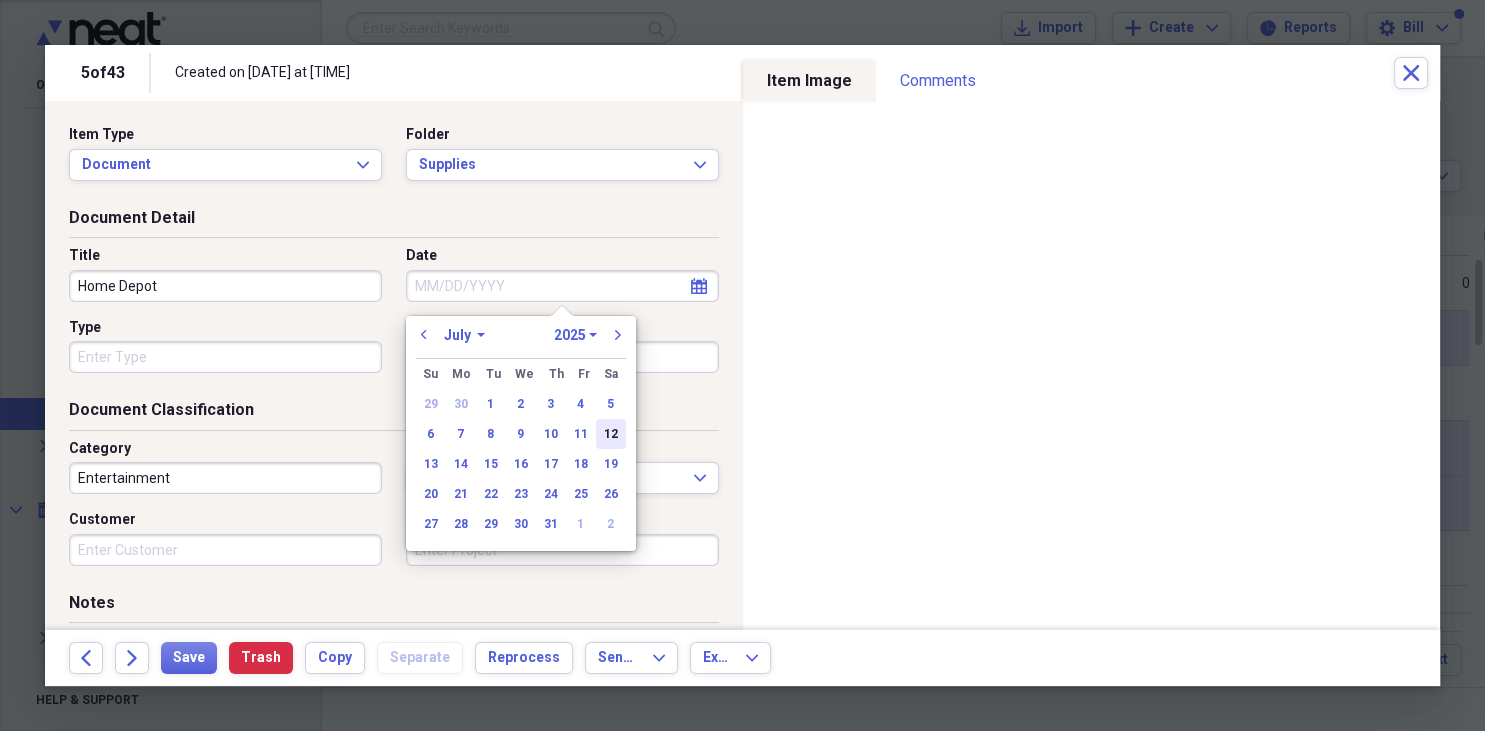 click on "12" at bounding box center (611, 434) 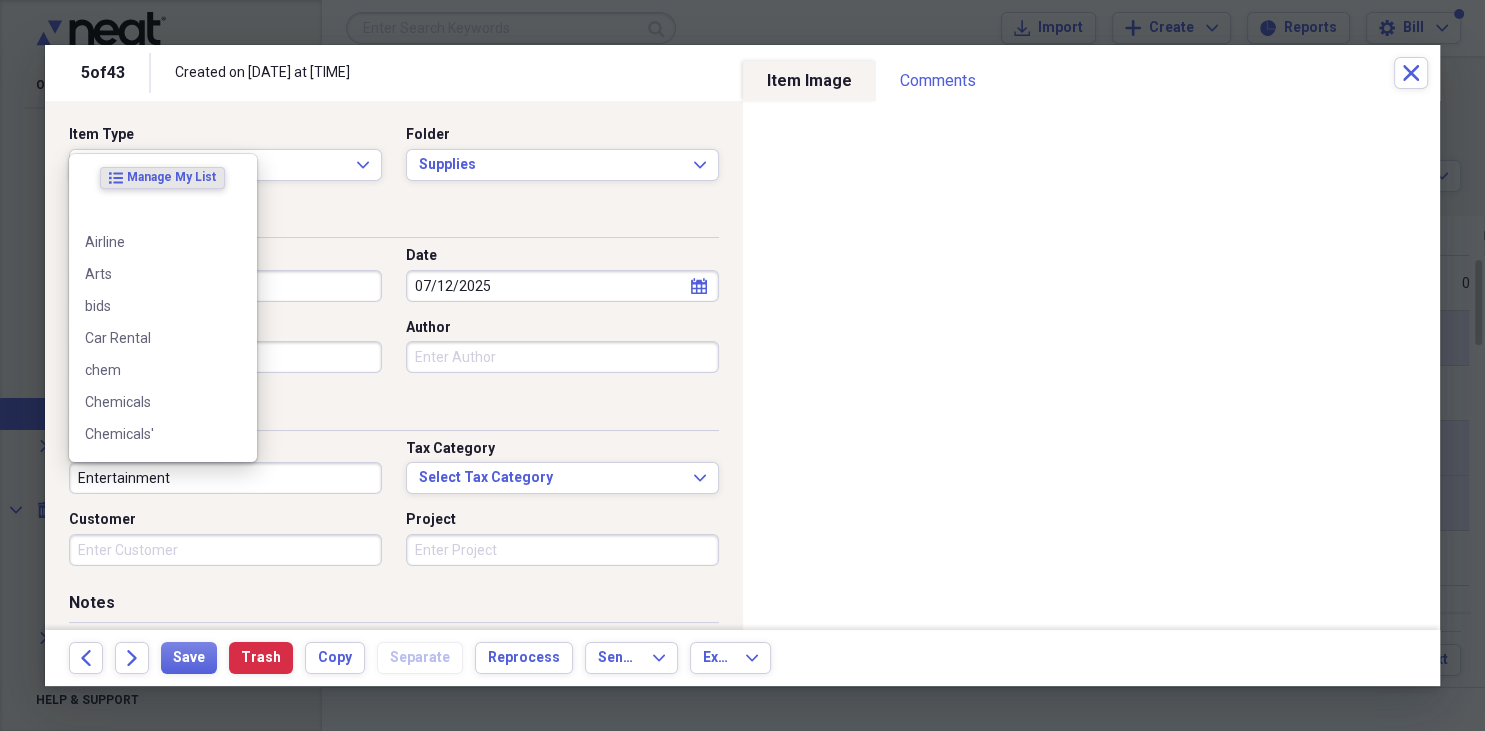 drag, startPoint x: 186, startPoint y: 474, endPoint x: 270, endPoint y: 489, distance: 85.32877 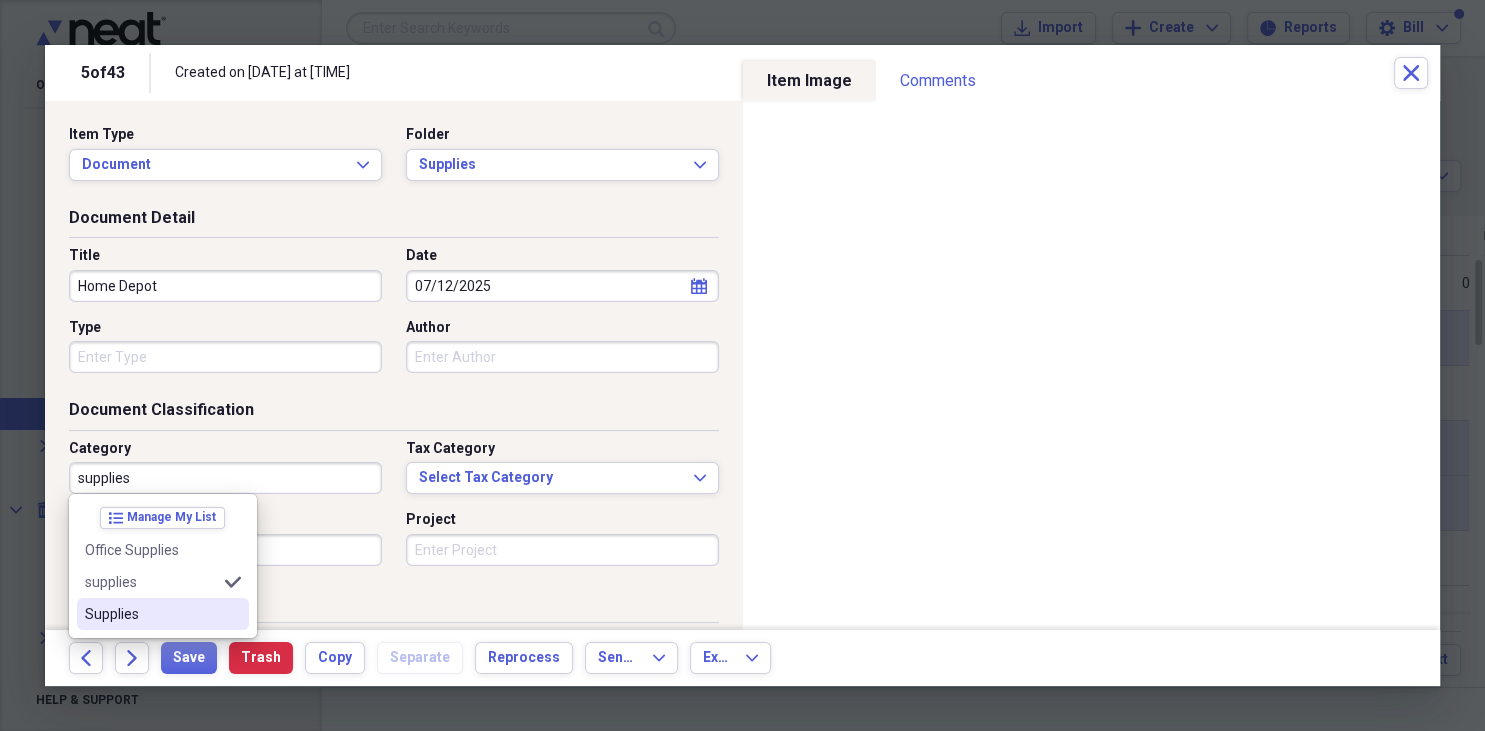 click on "Supplies" at bounding box center [151, 614] 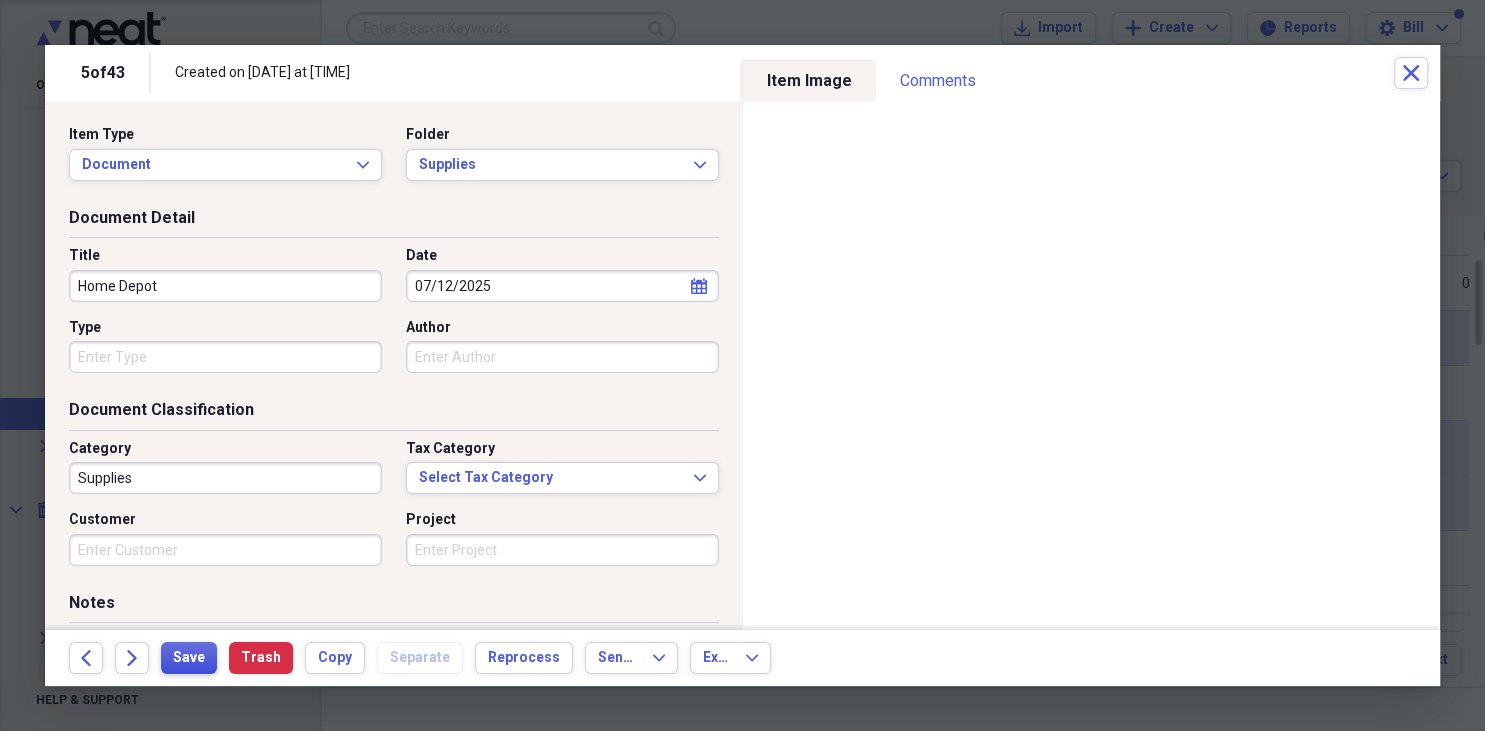 click on "Save" at bounding box center (189, 658) 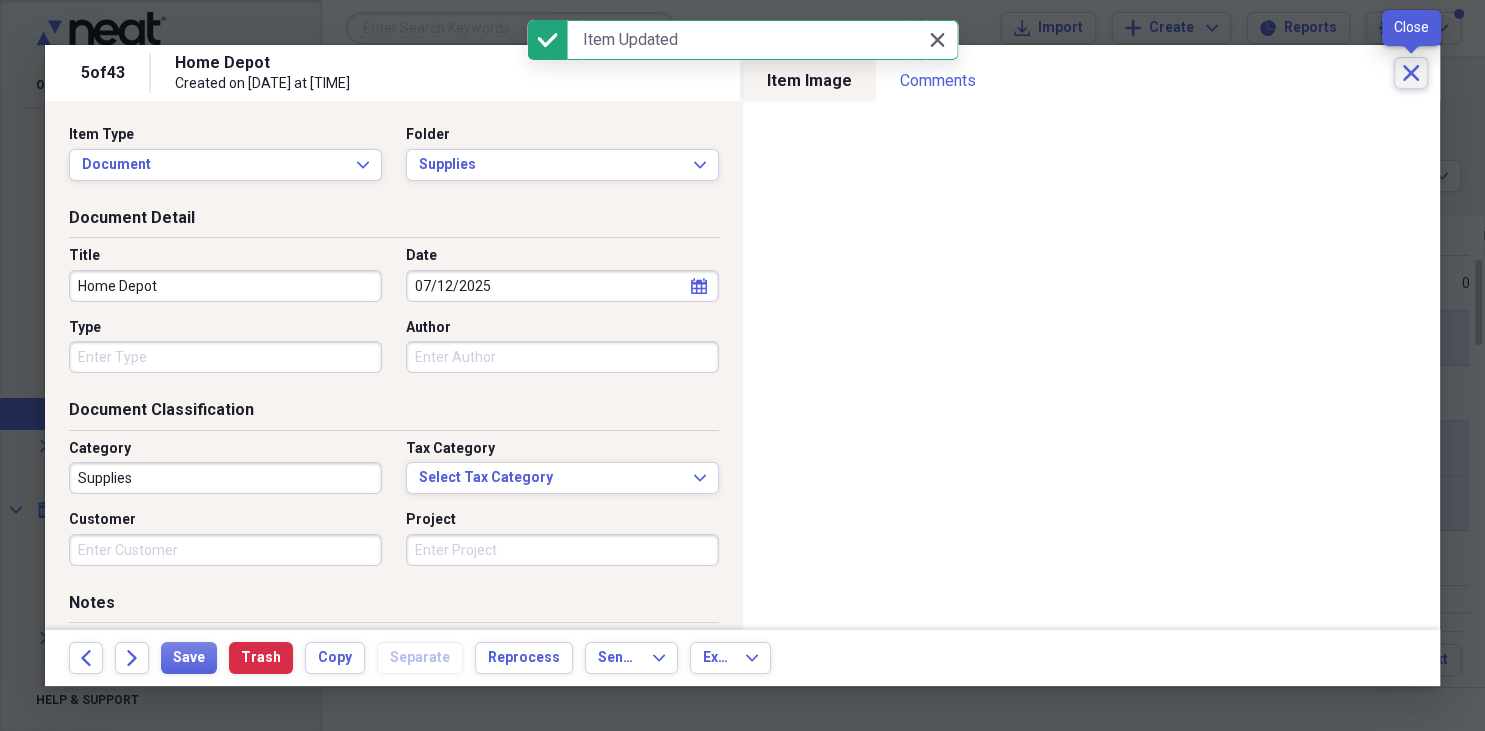 click on "Close" at bounding box center (1411, 73) 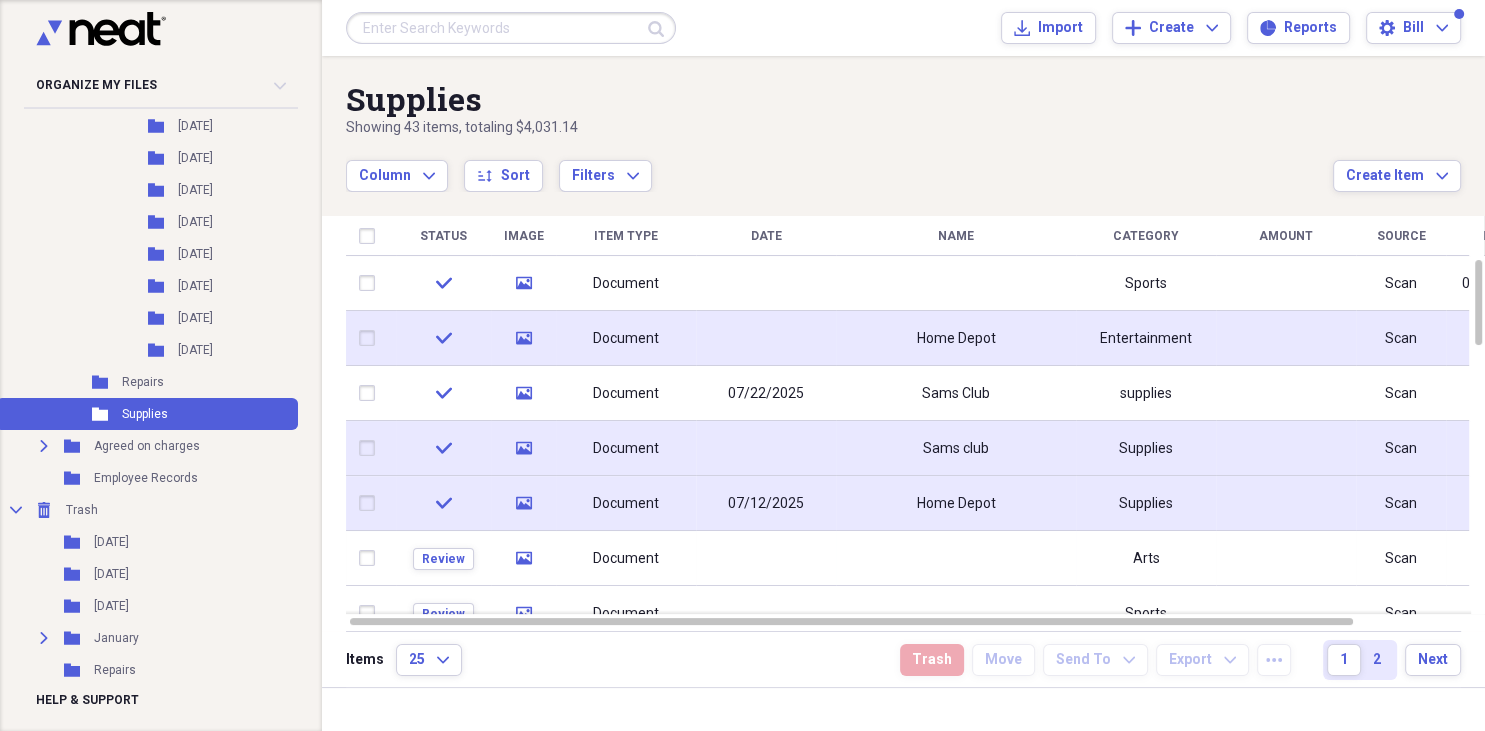 click at bounding box center [511, 28] 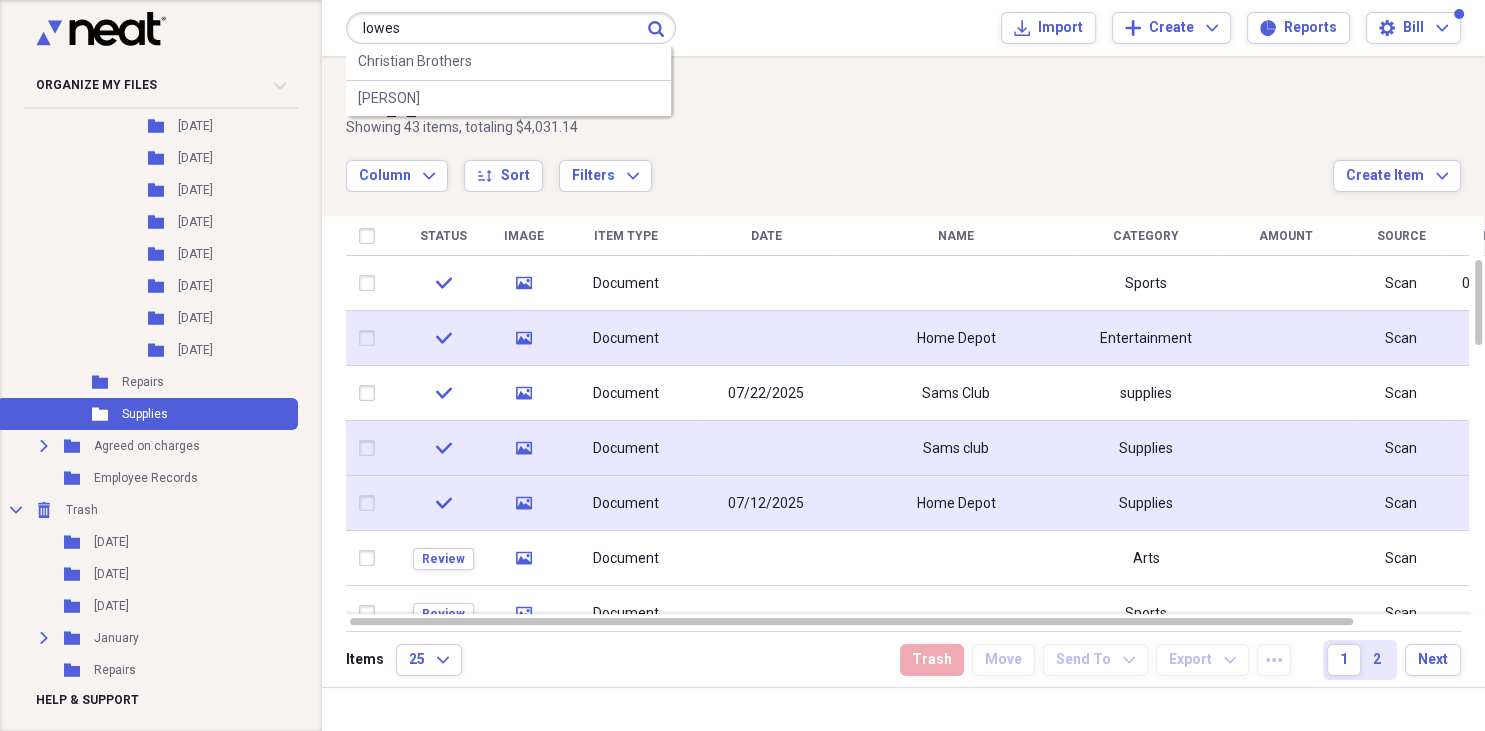 type on "lowes" 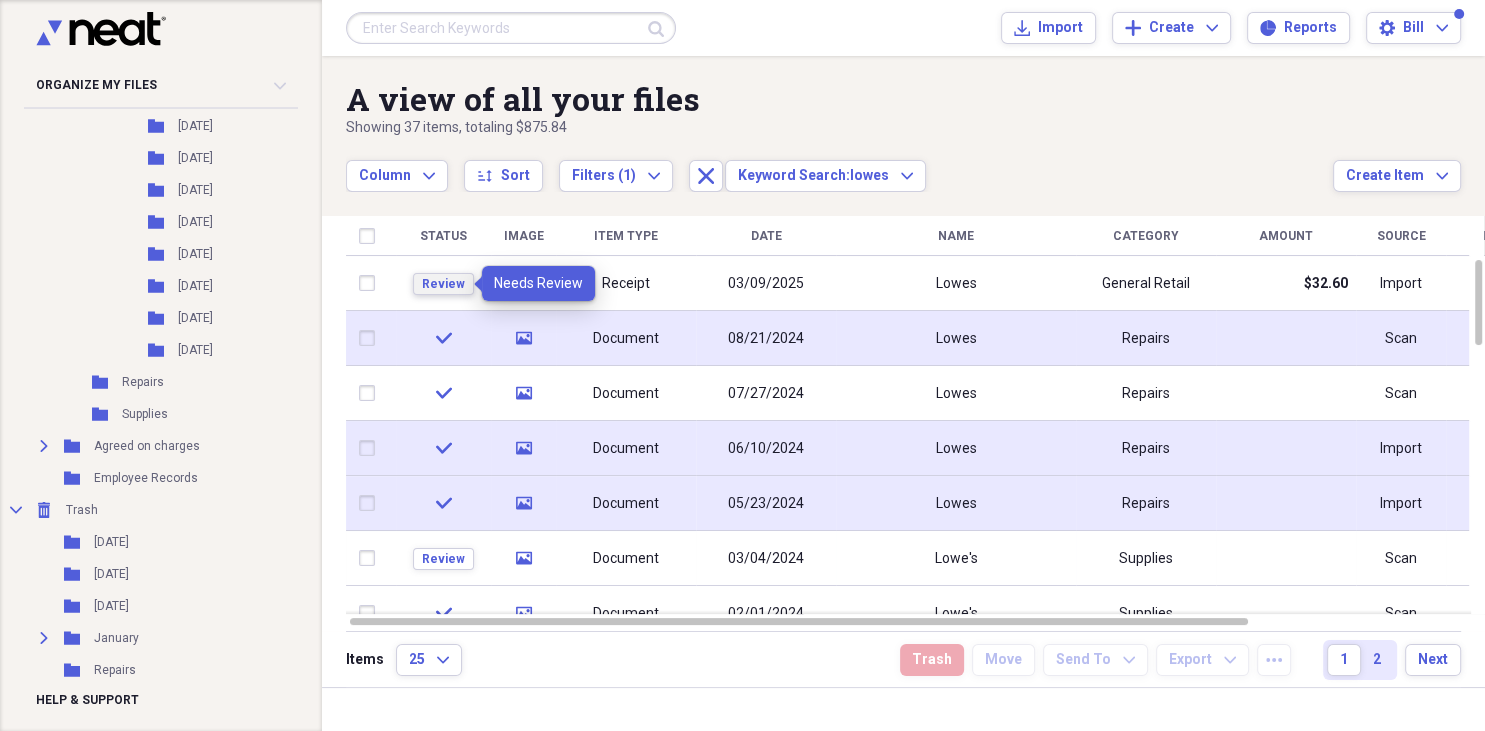 click on "Review" at bounding box center [443, 284] 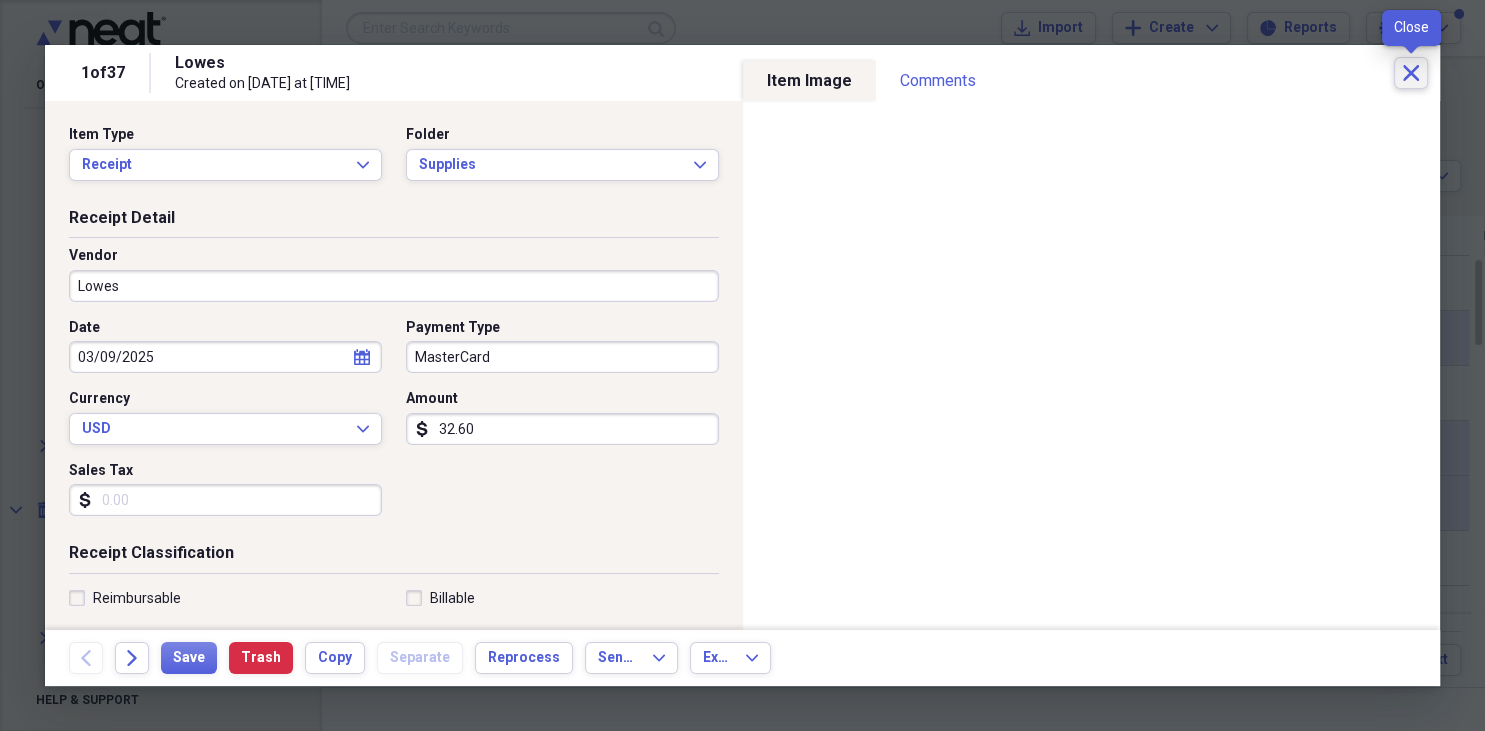 click on "Close" 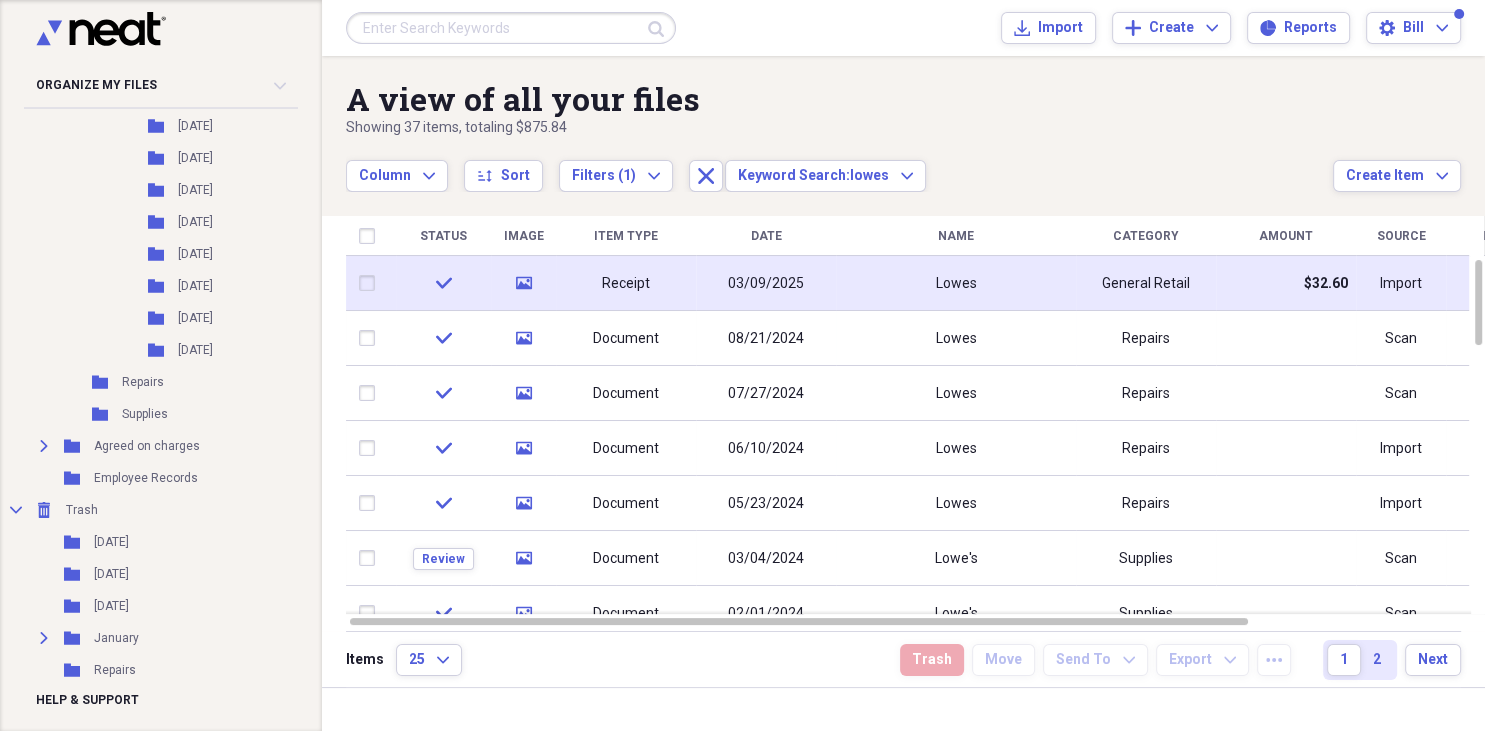 click on "Receipt" at bounding box center [626, 284] 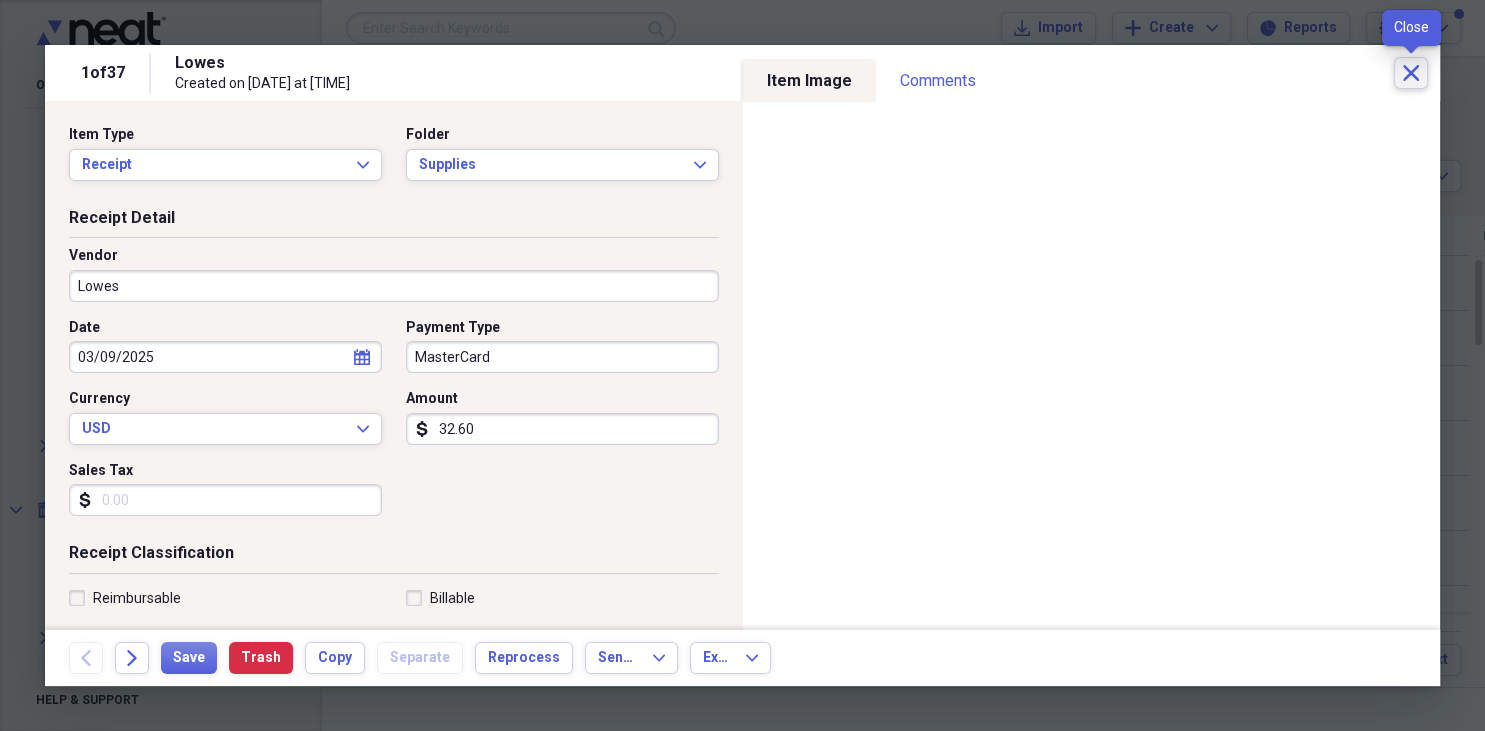 click on "Close" 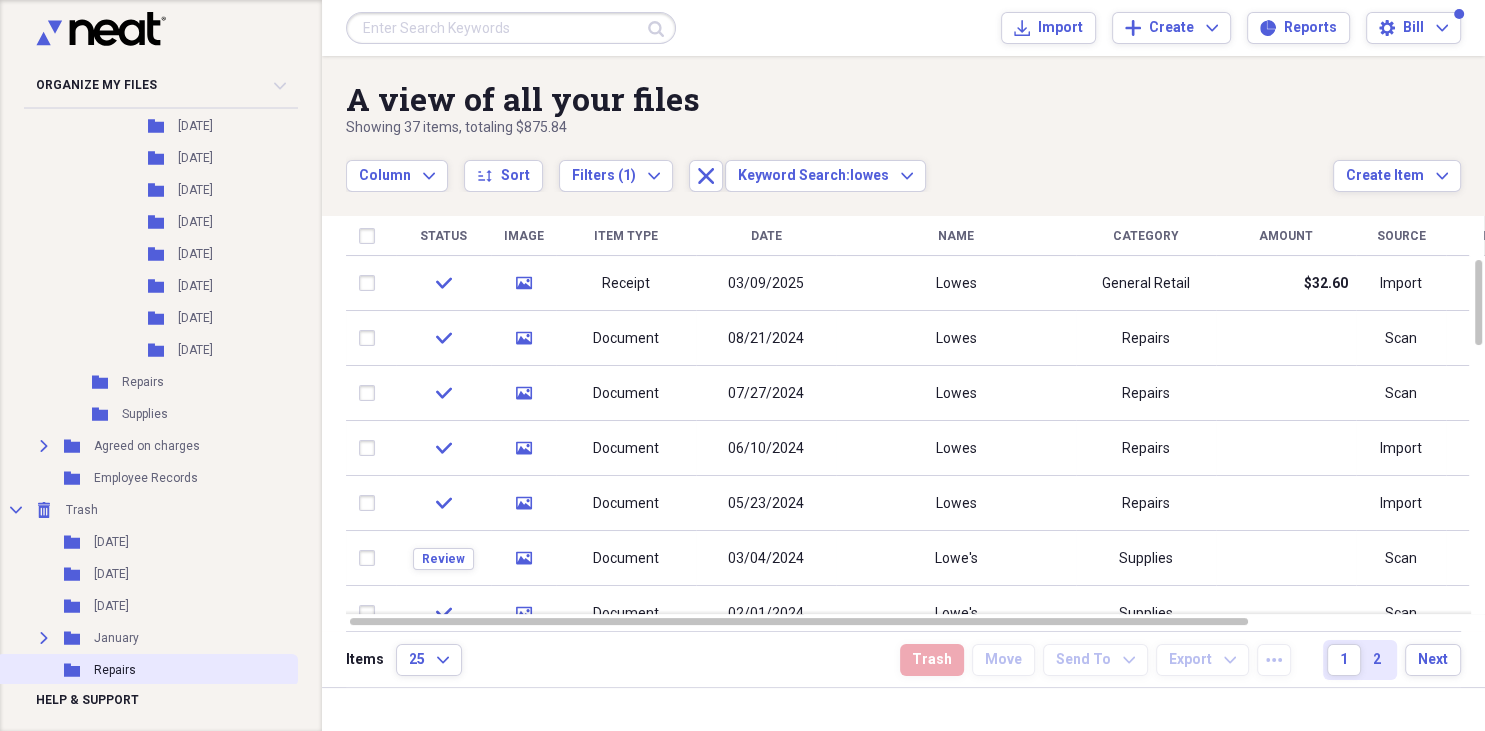 click on "Folder Repairs" at bounding box center [147, 670] 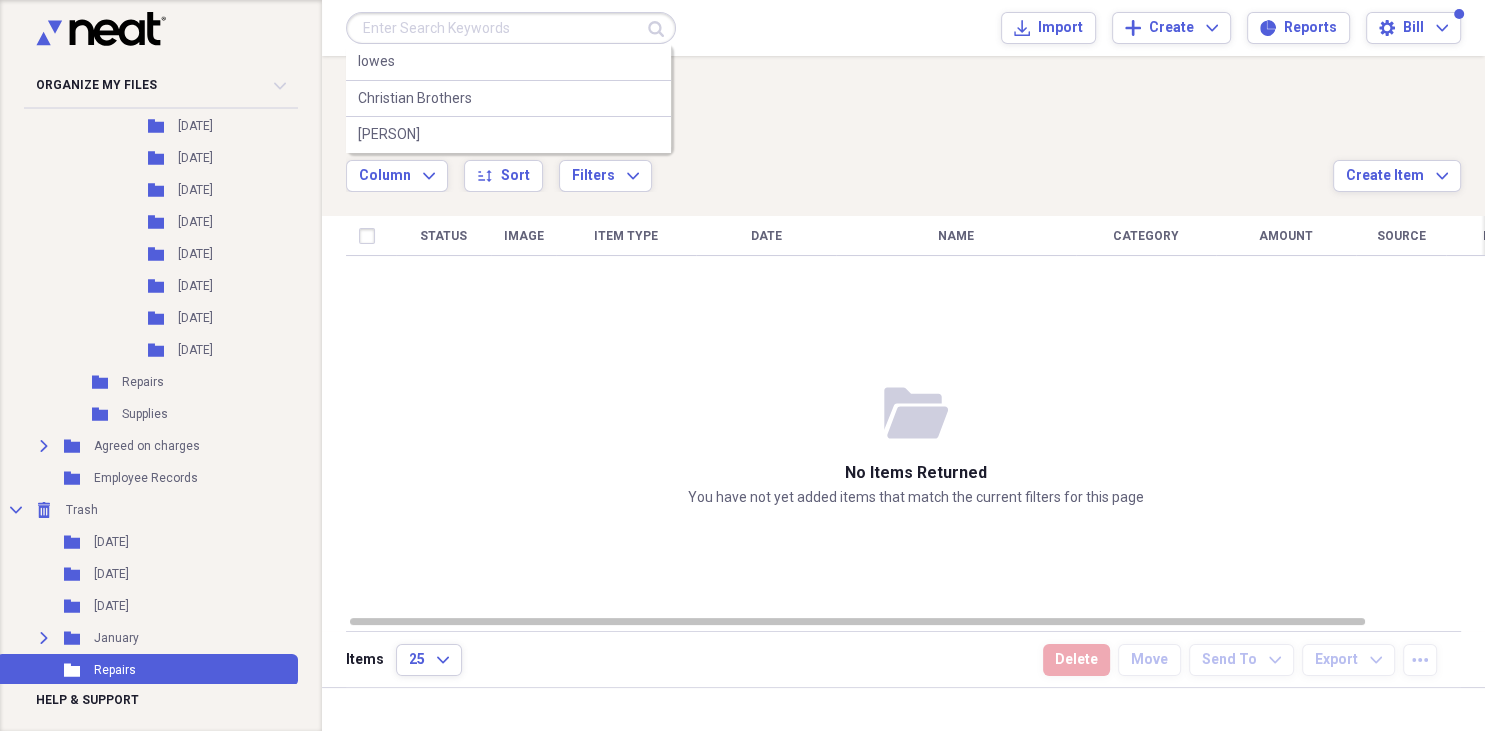 click at bounding box center [511, 28] 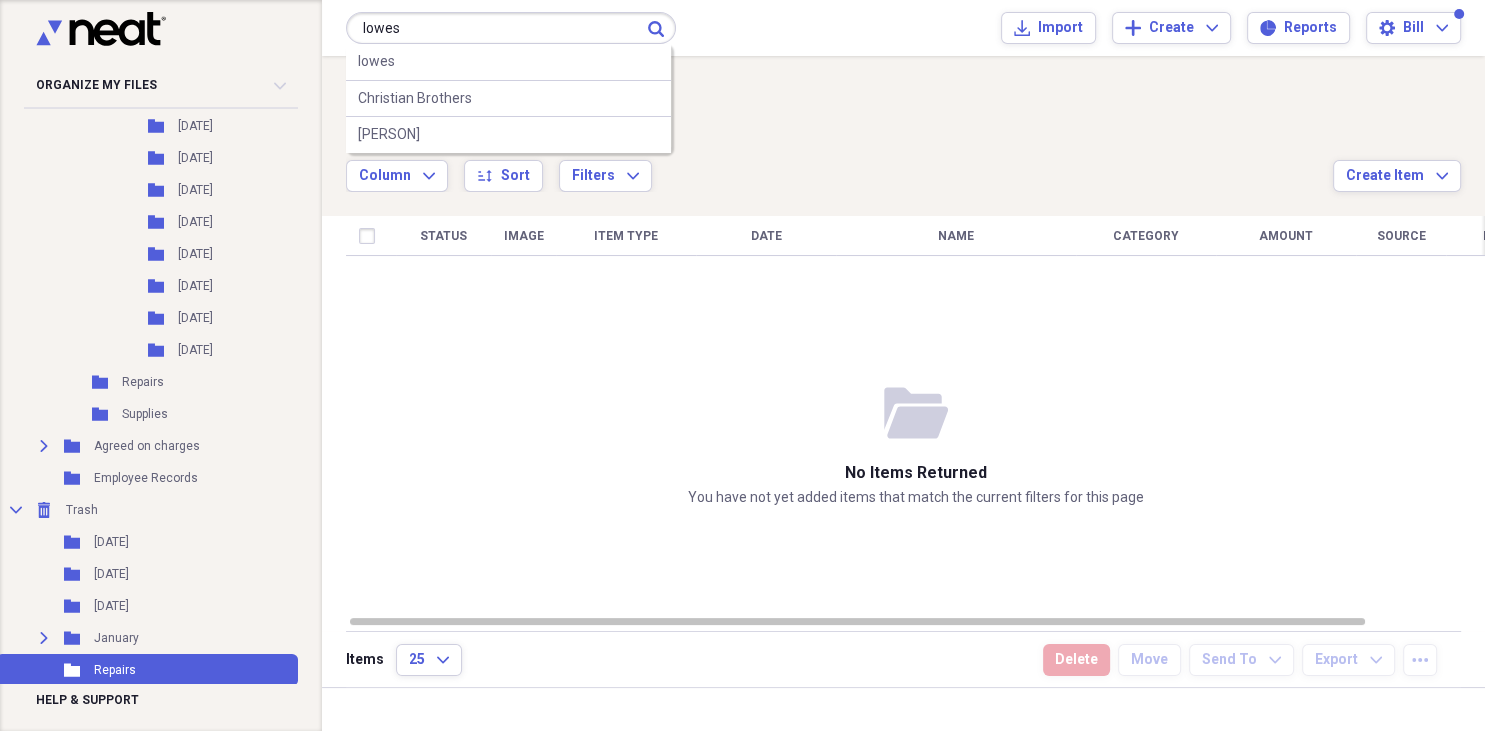 type on "lowes" 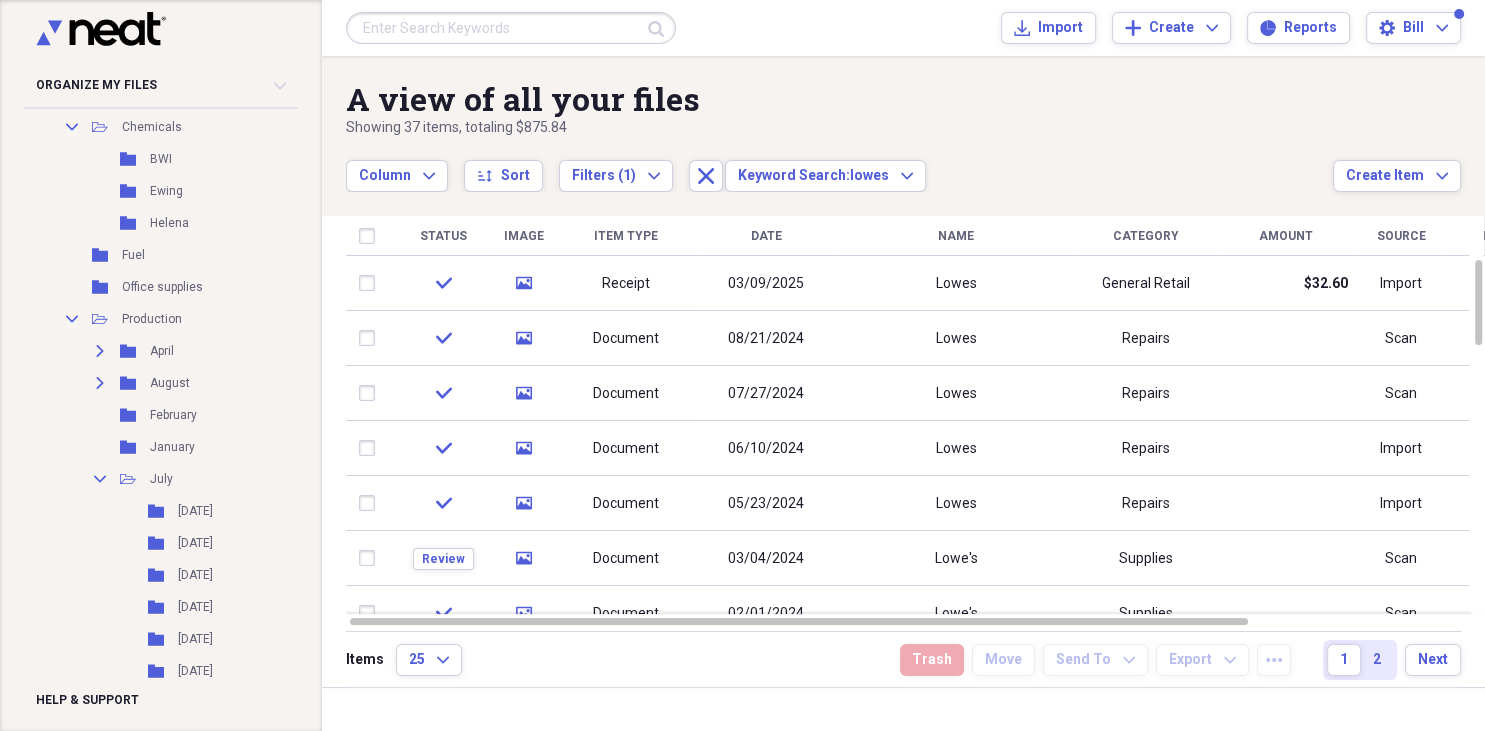 scroll, scrollTop: 413, scrollLeft: 0, axis: vertical 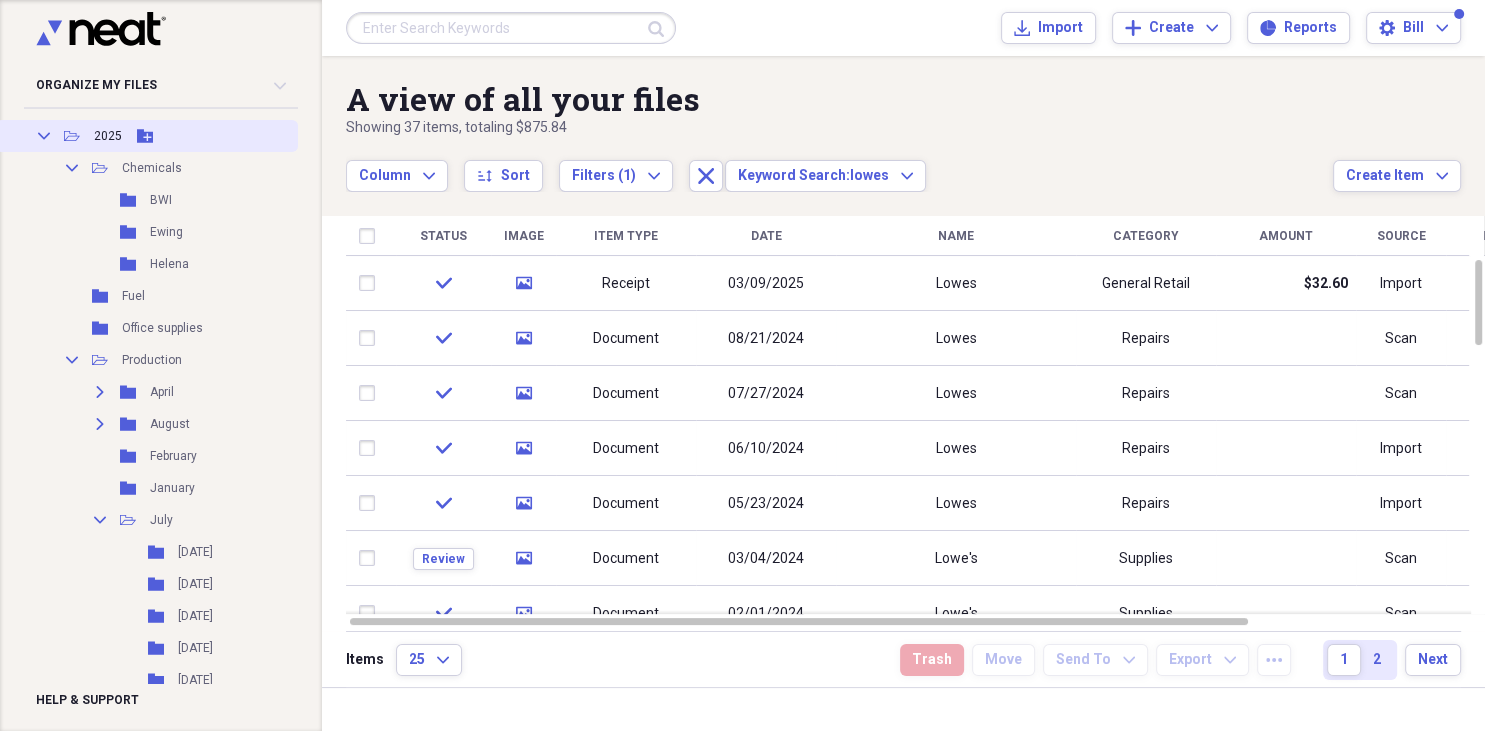 click on "2025" at bounding box center [108, 136] 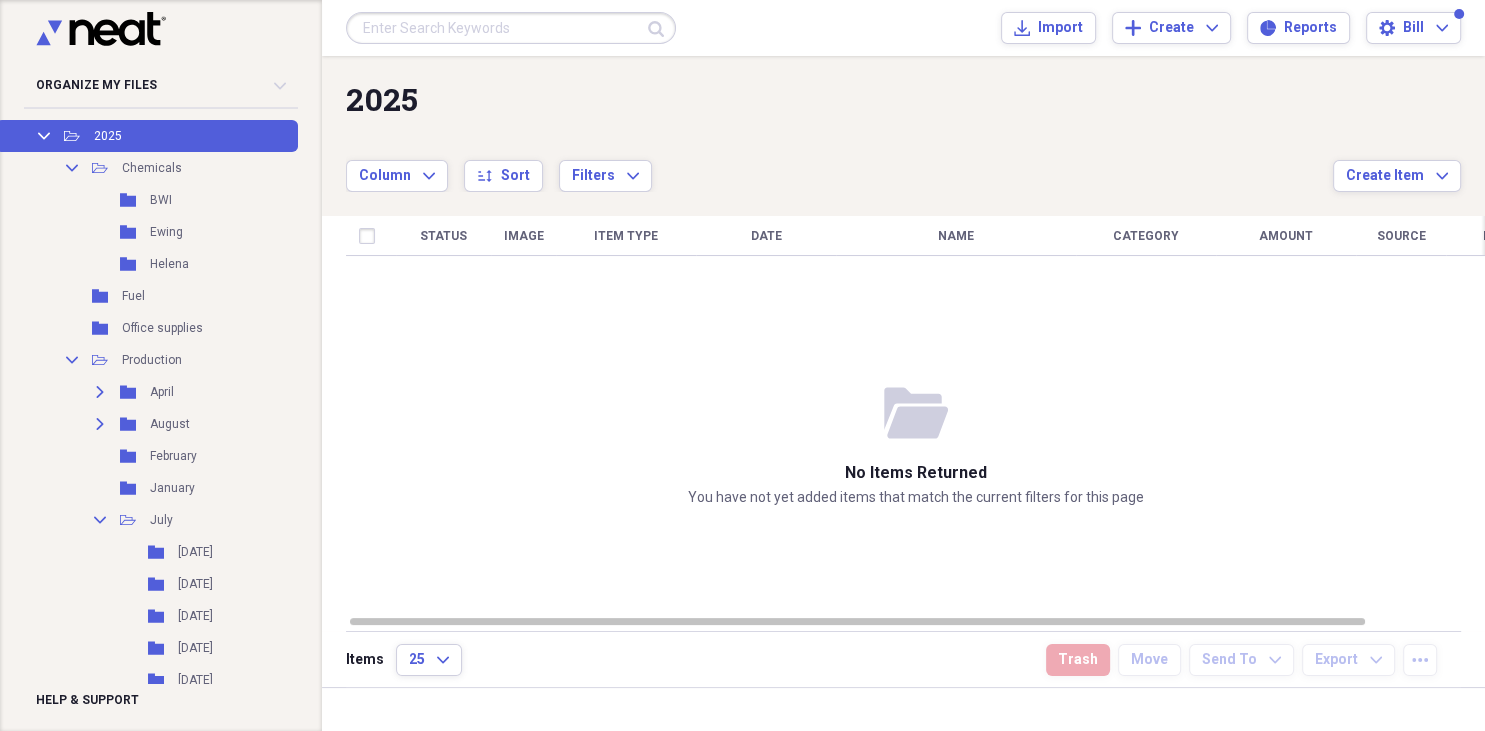 click at bounding box center [511, 28] 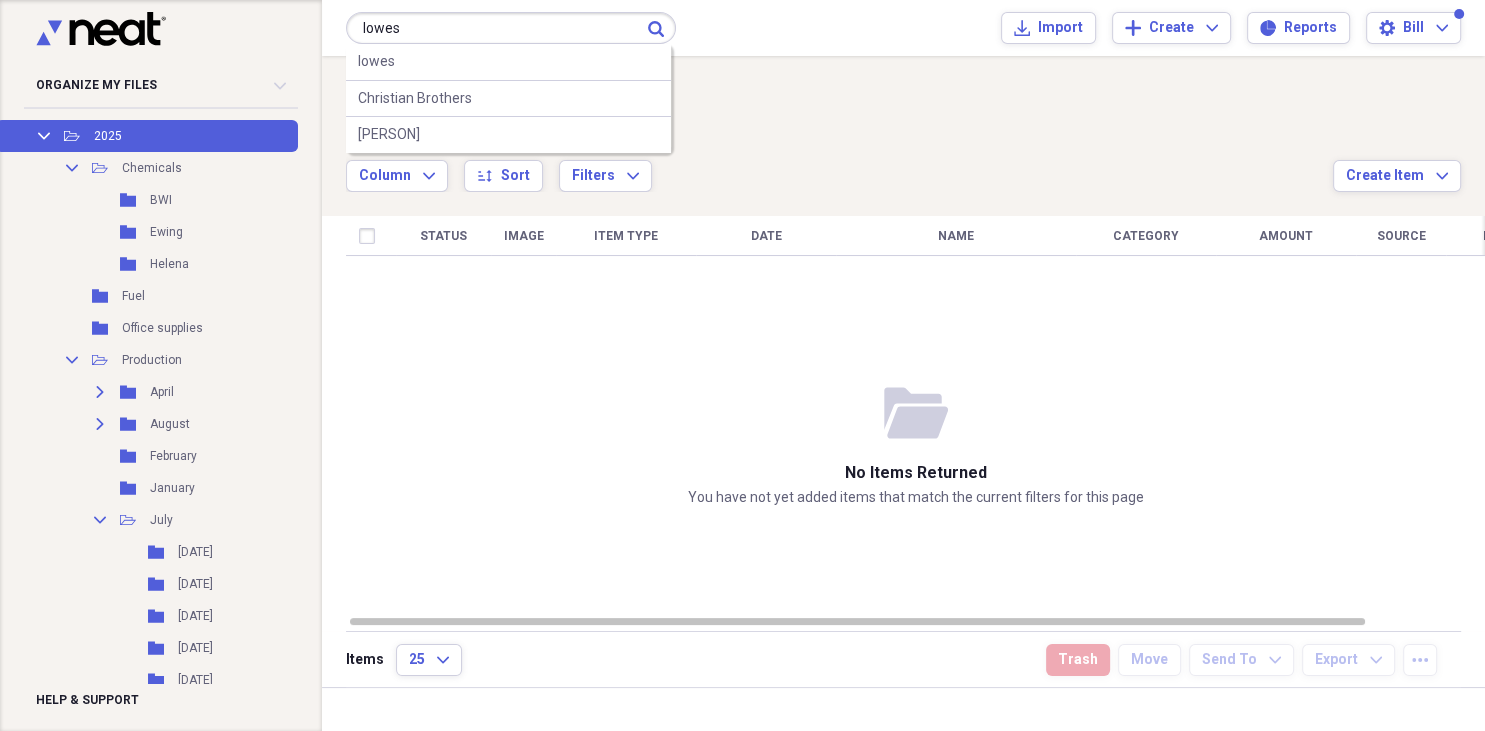 type on "lowes" 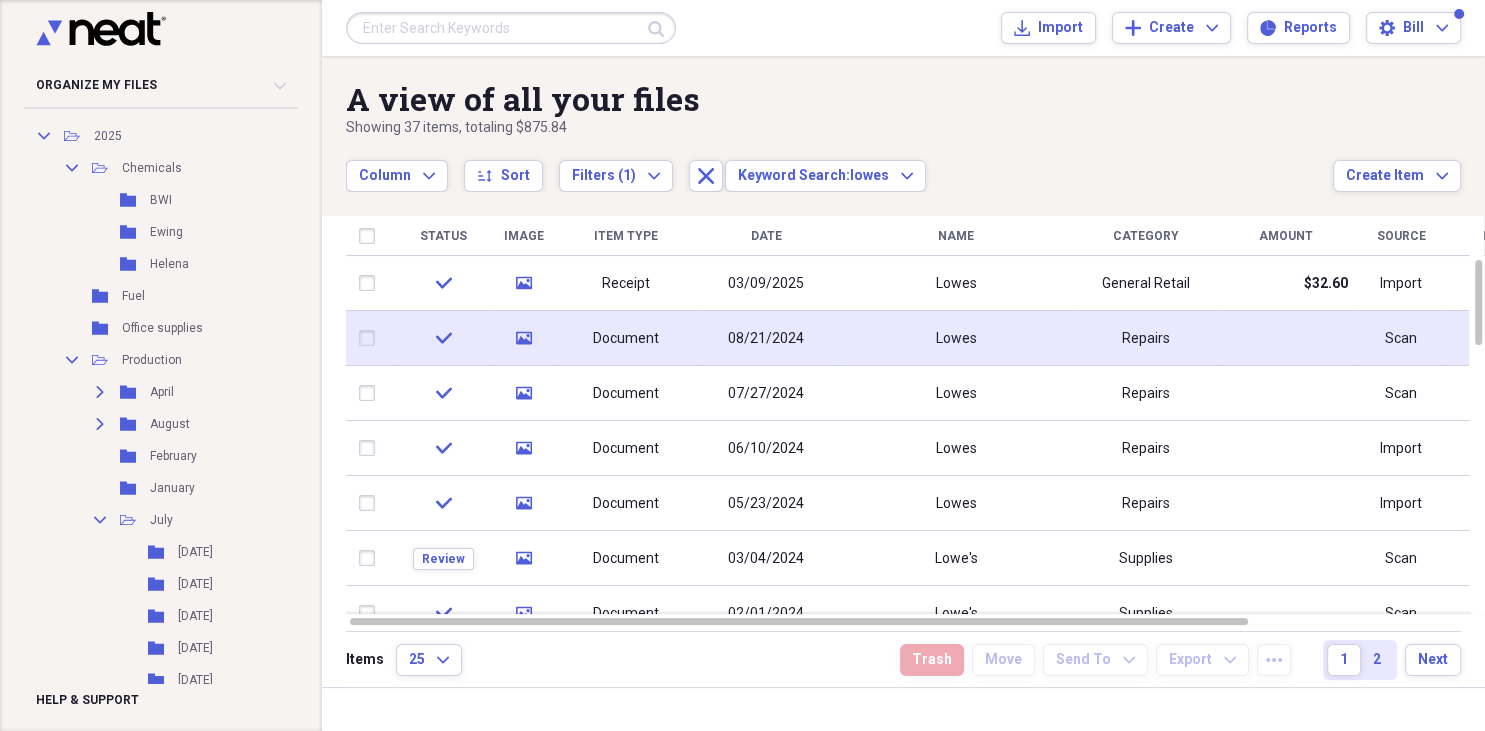 click on "Document" at bounding box center (626, 339) 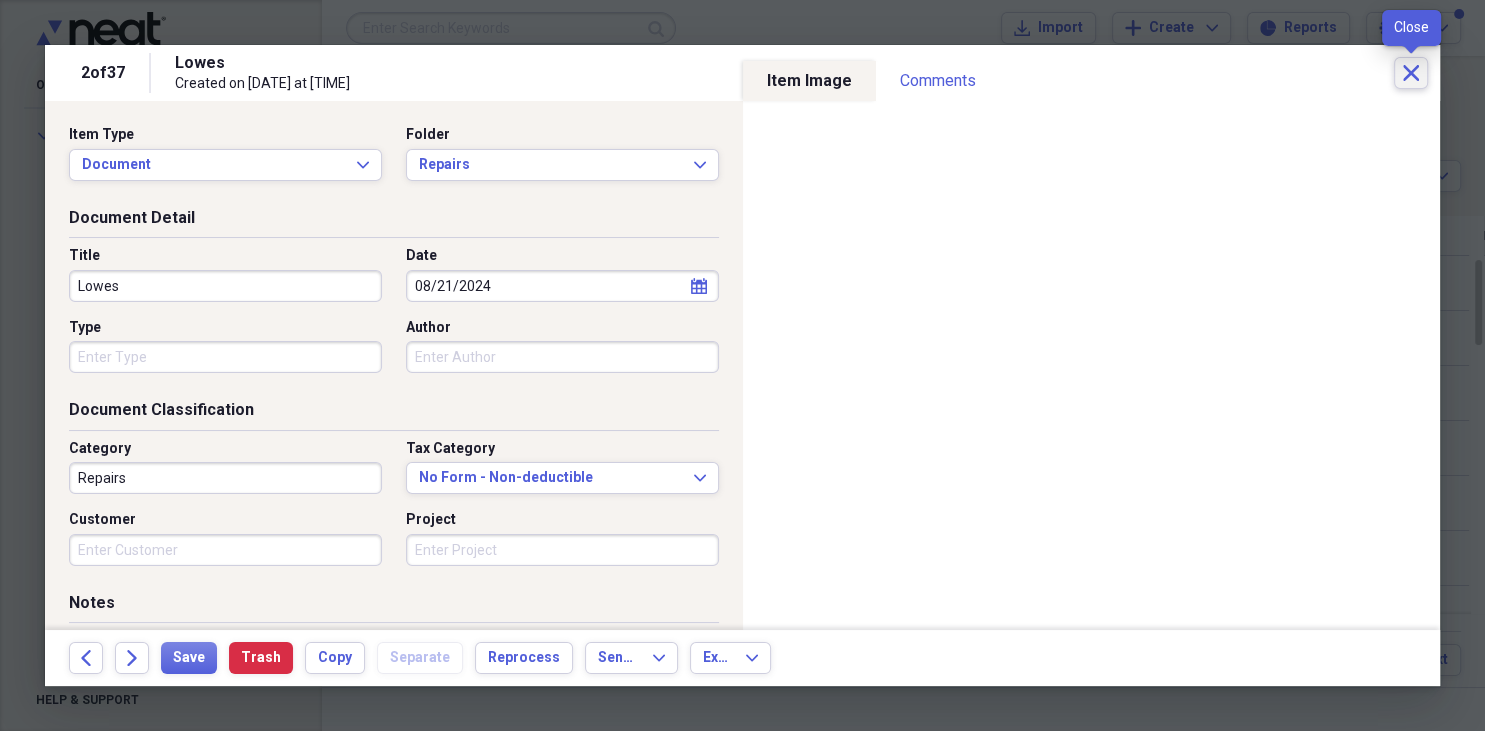 click on "Close" 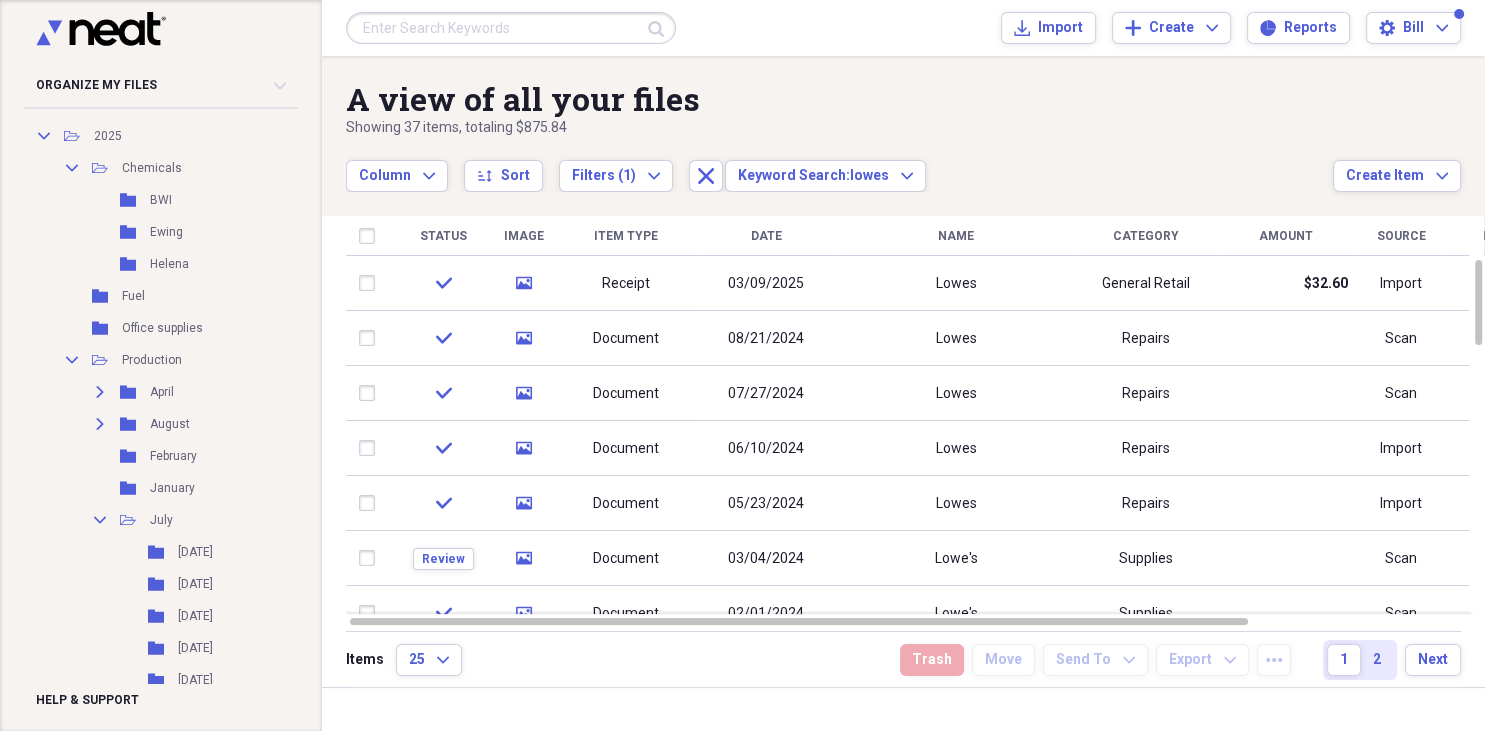 click at bounding box center [511, 28] 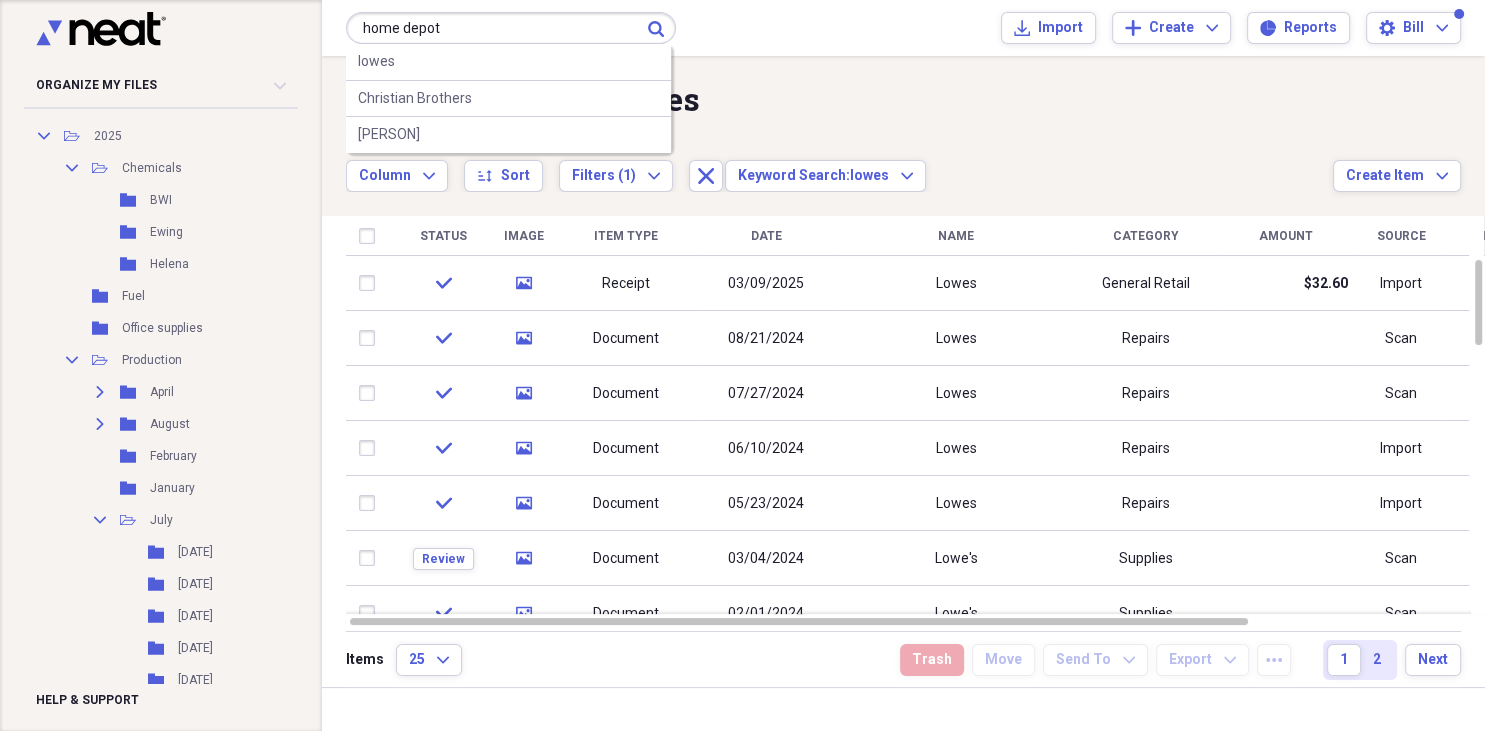type on "home depot" 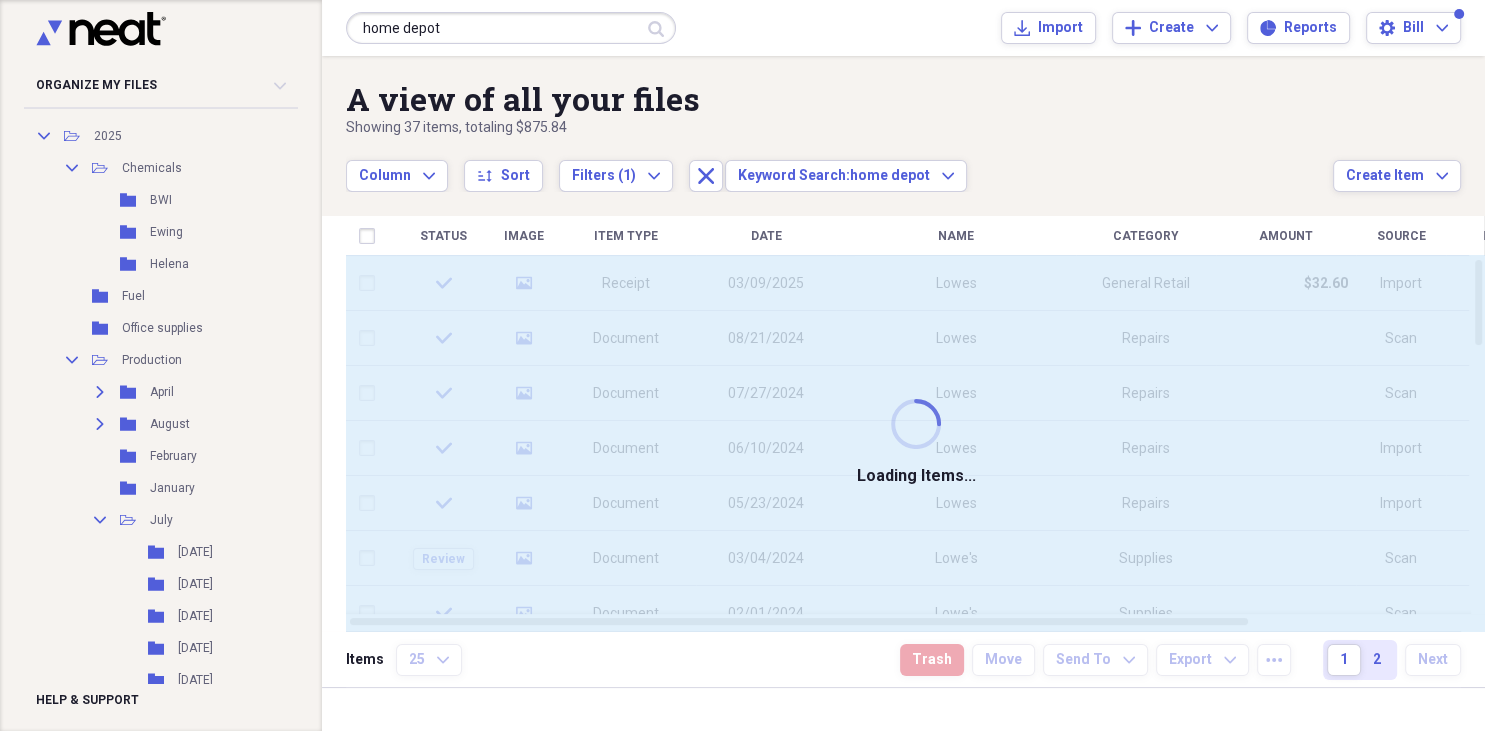 type 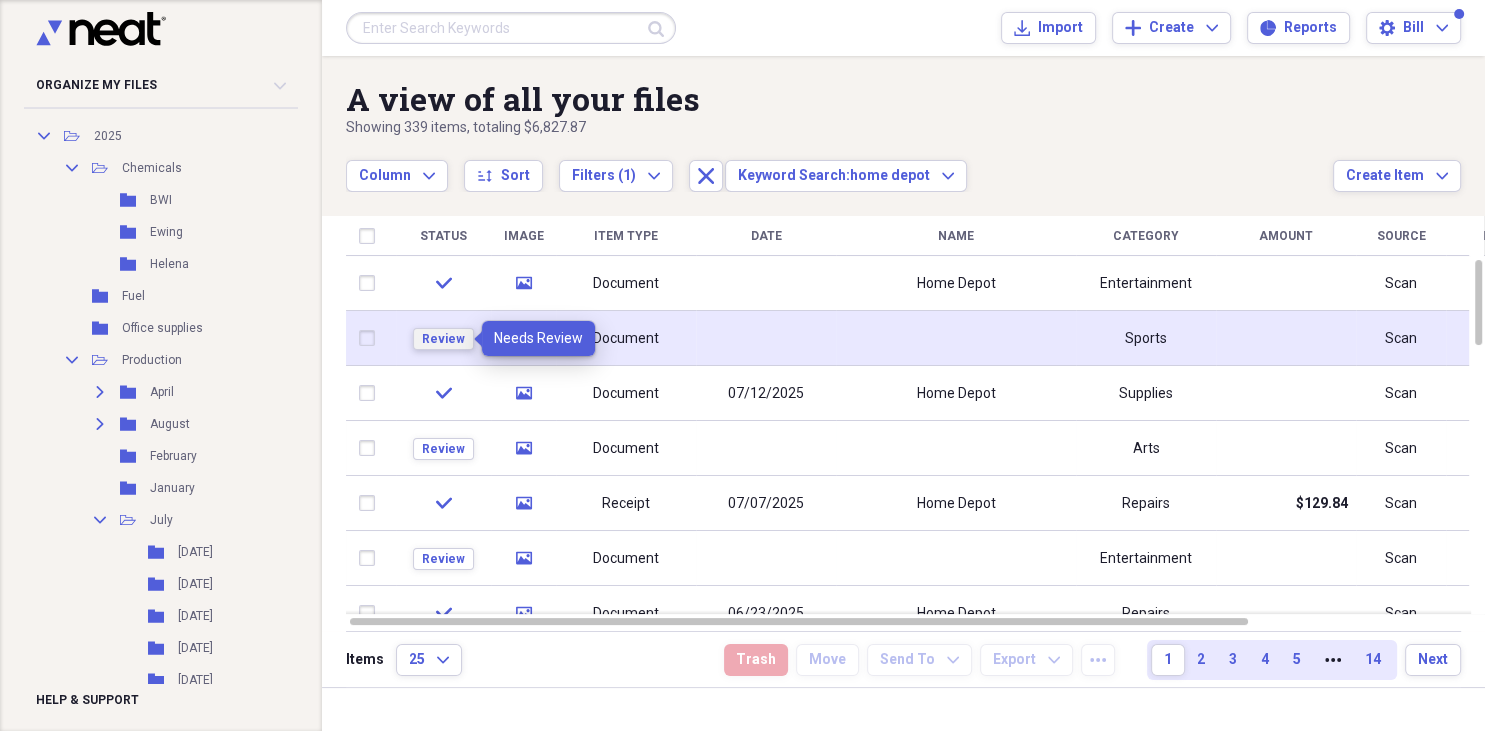 click on "Review" at bounding box center (443, 339) 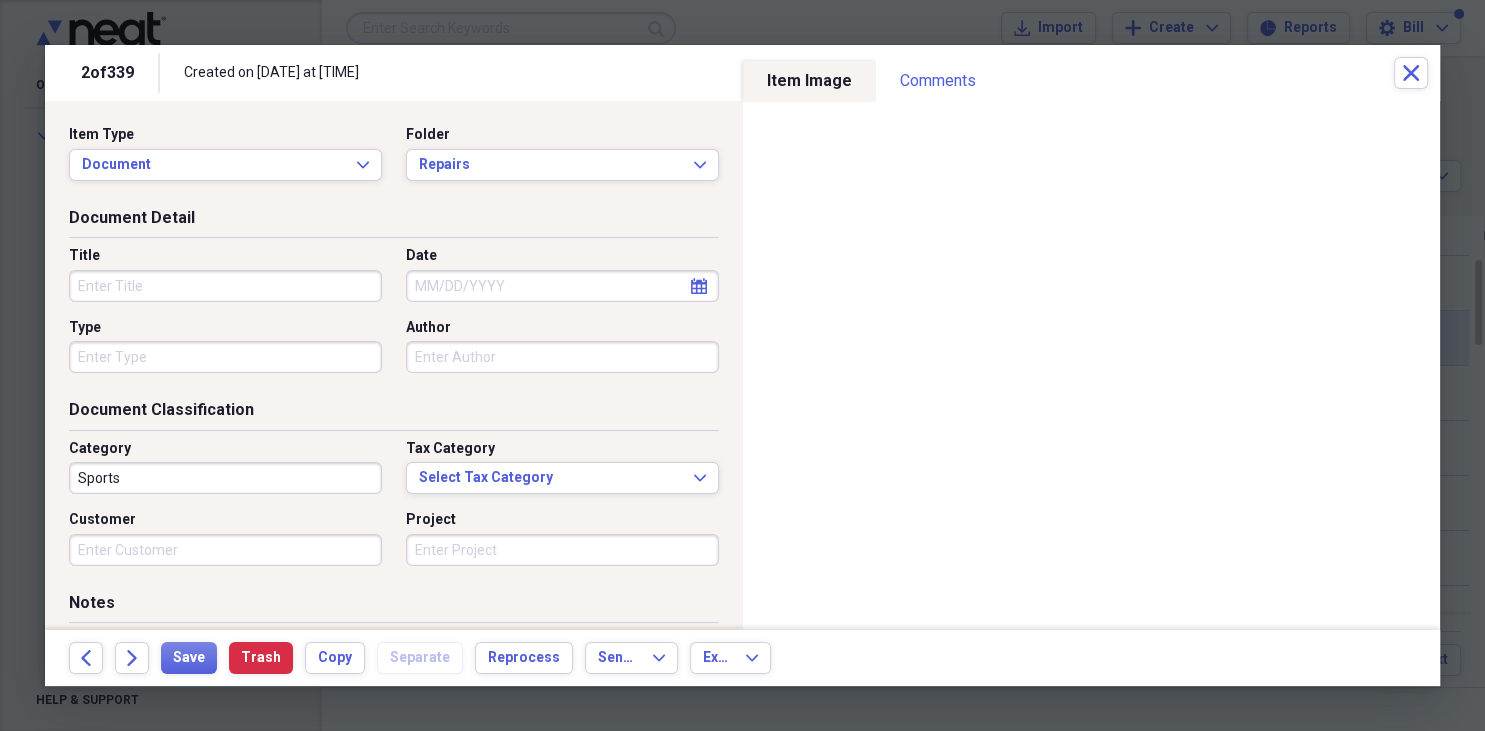 click on "Title" at bounding box center [225, 286] 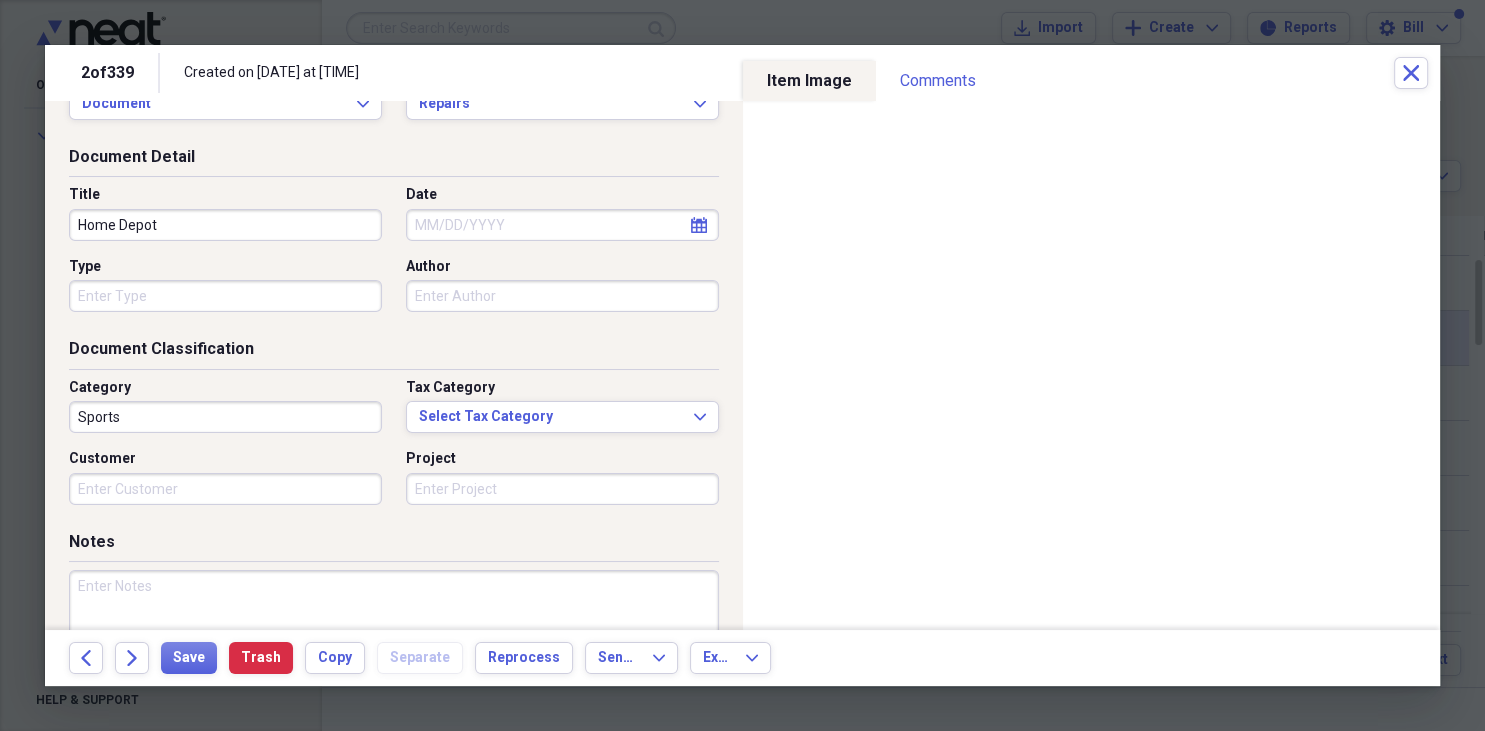 scroll, scrollTop: 115, scrollLeft: 0, axis: vertical 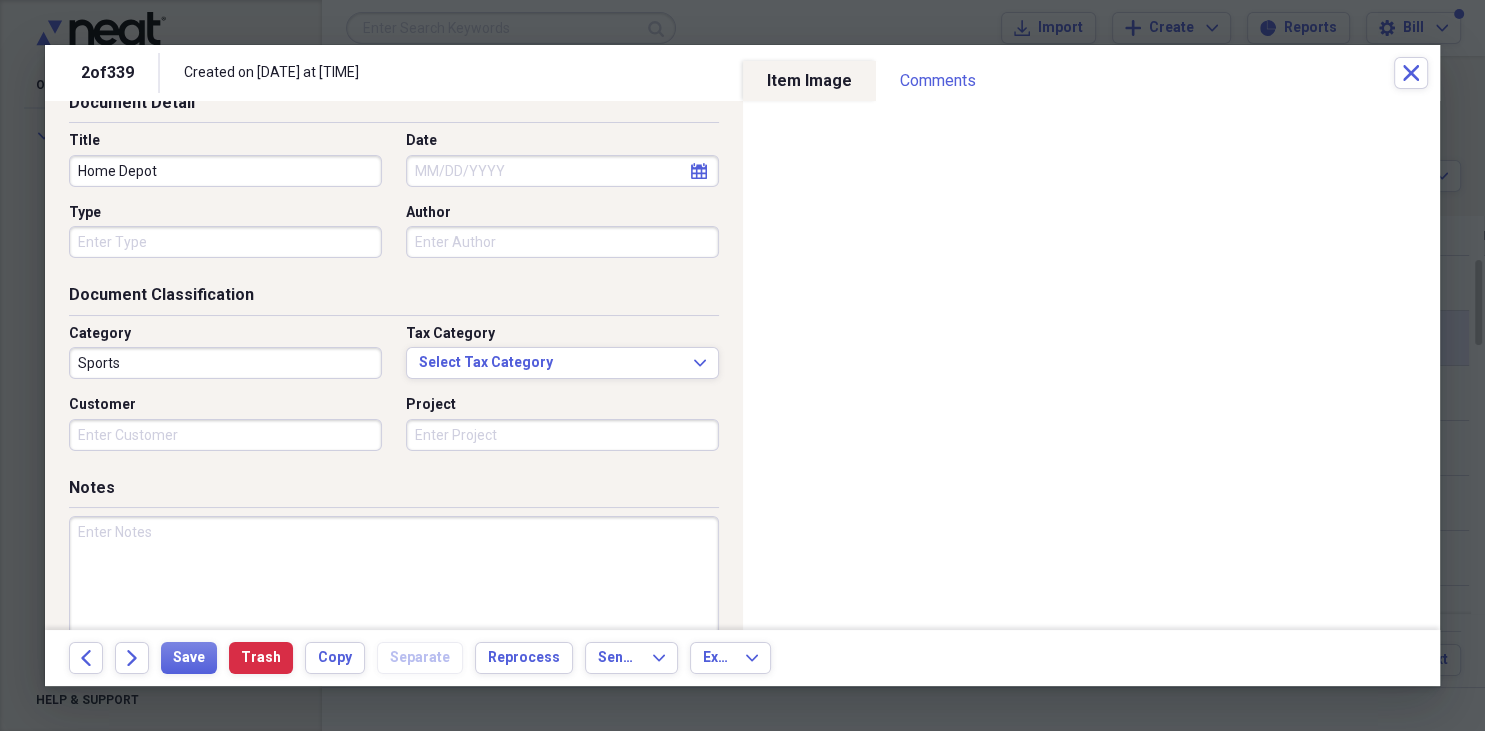 type on "Home Depot" 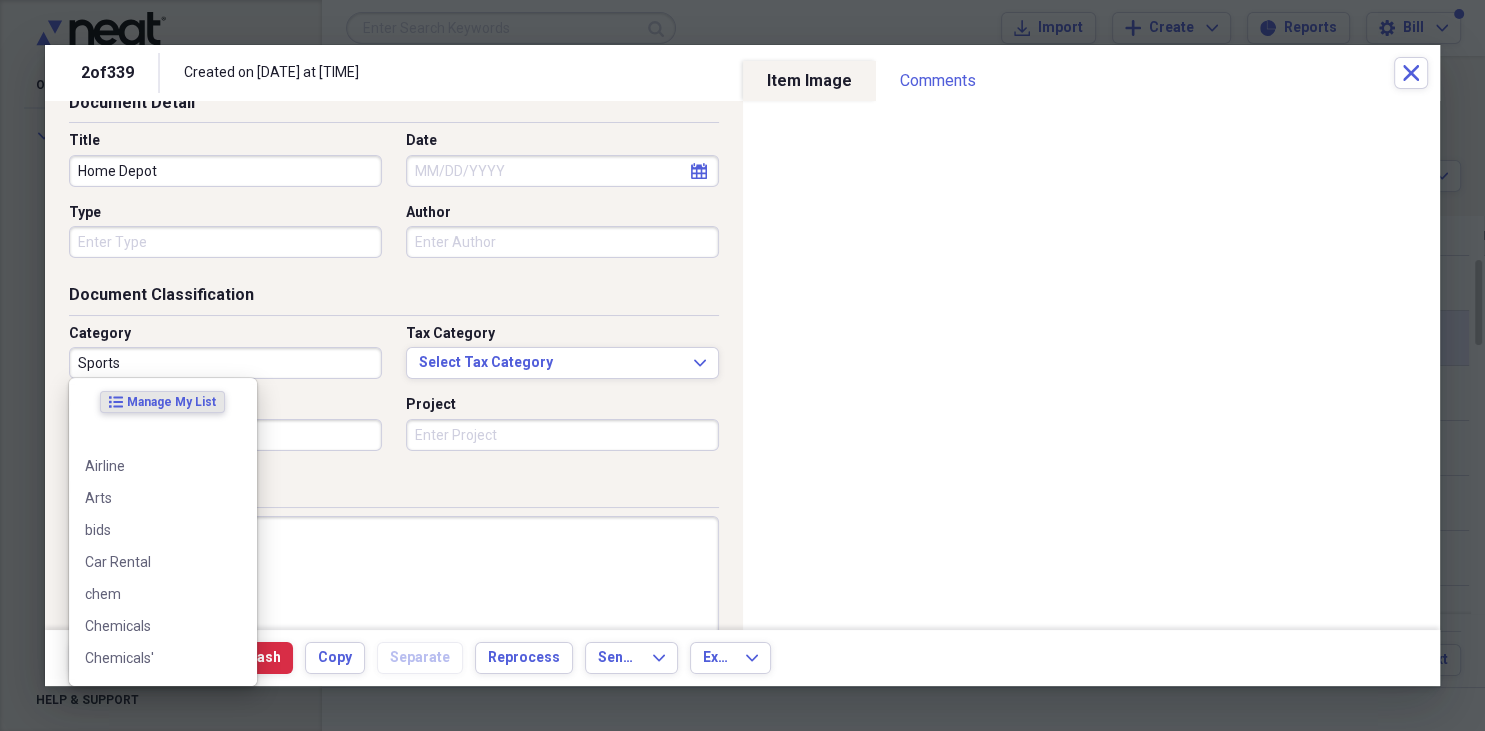 drag, startPoint x: 153, startPoint y: 358, endPoint x: 200, endPoint y: 369, distance: 48.270073 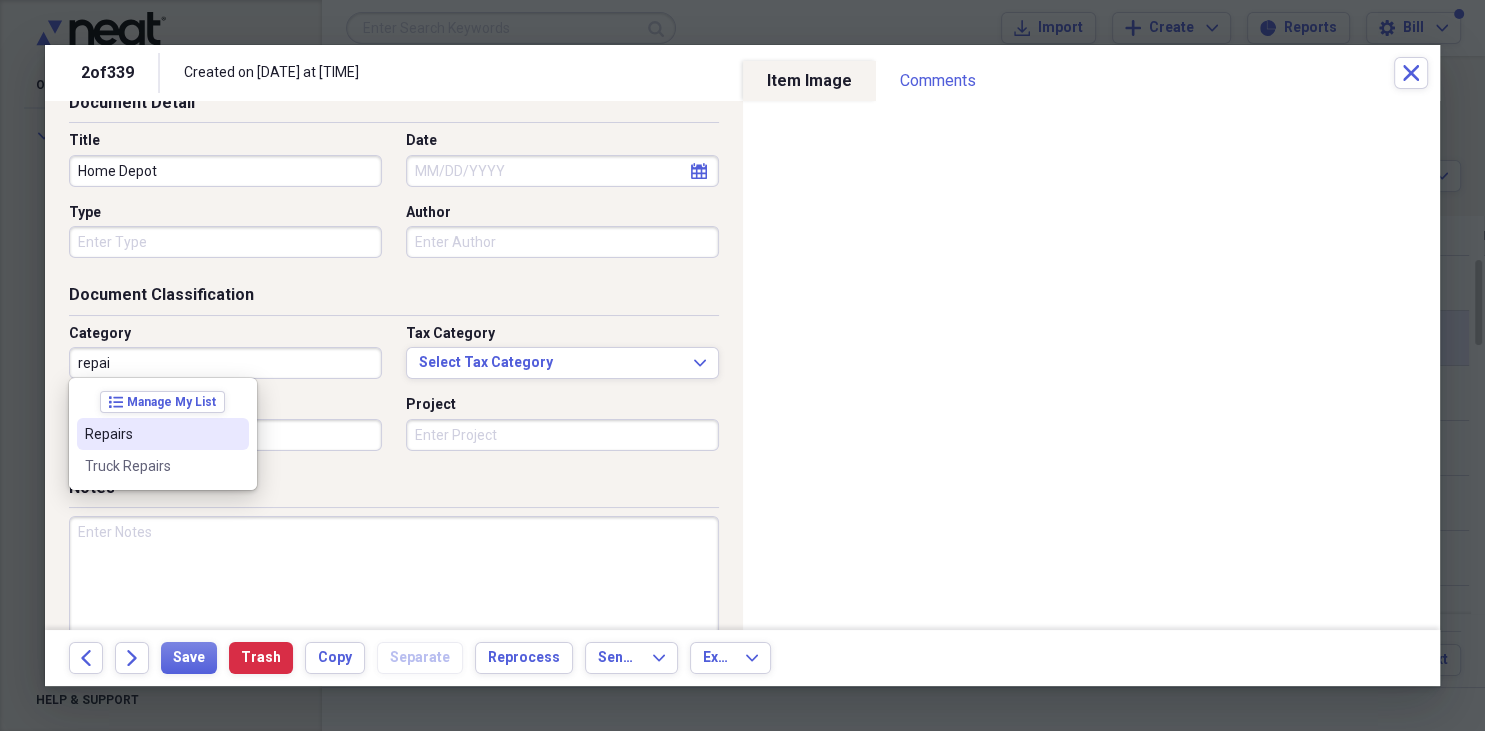 click on "Repairs" at bounding box center (151, 434) 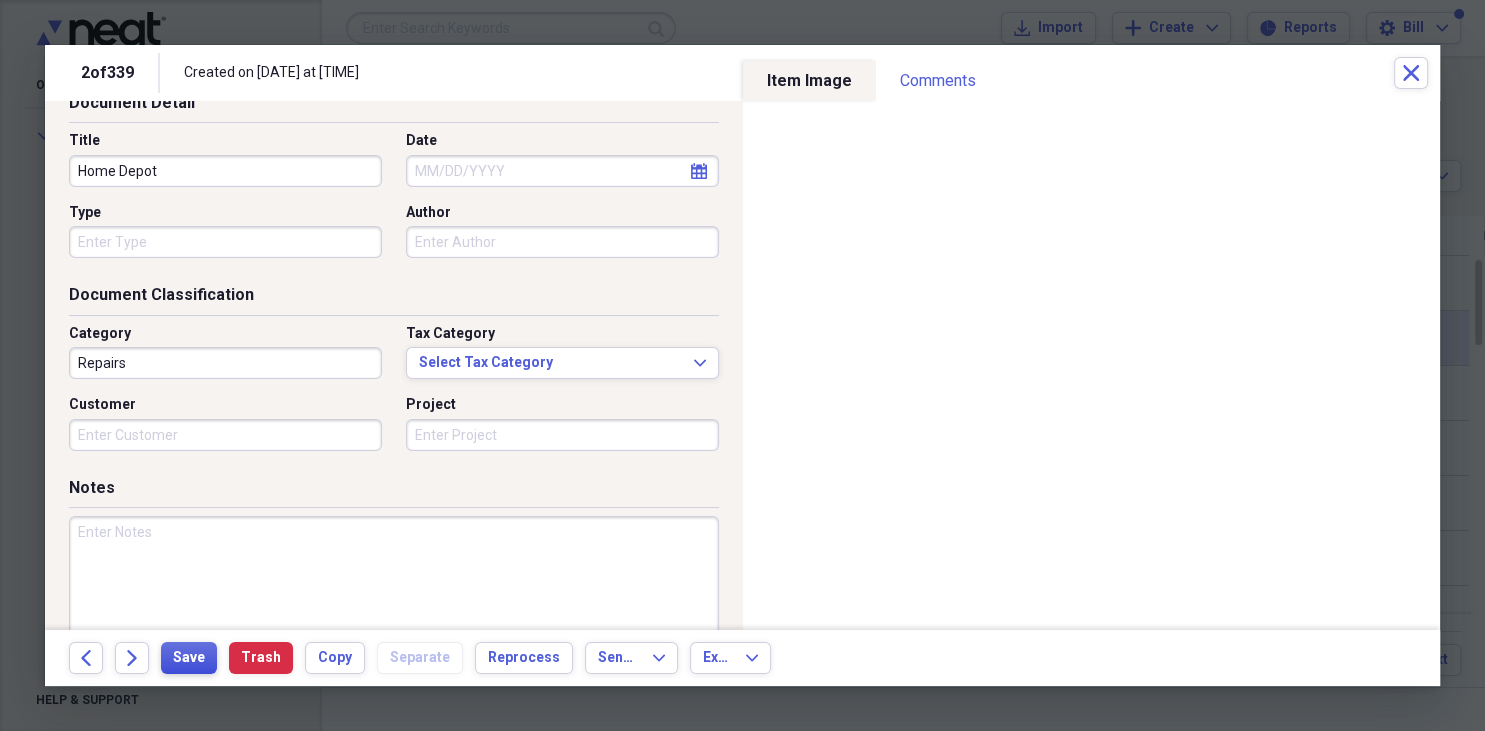click on "Save" at bounding box center (189, 658) 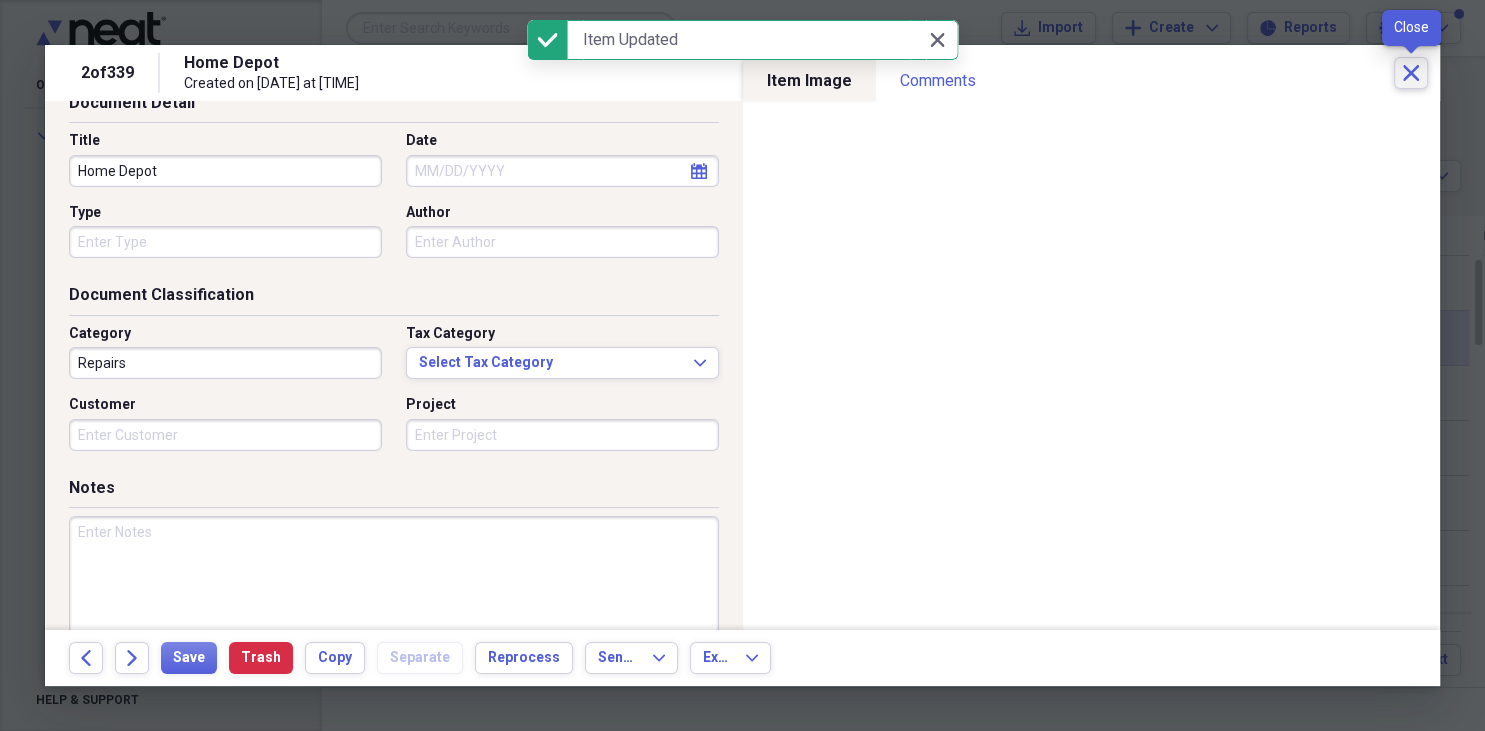 click on "Close" 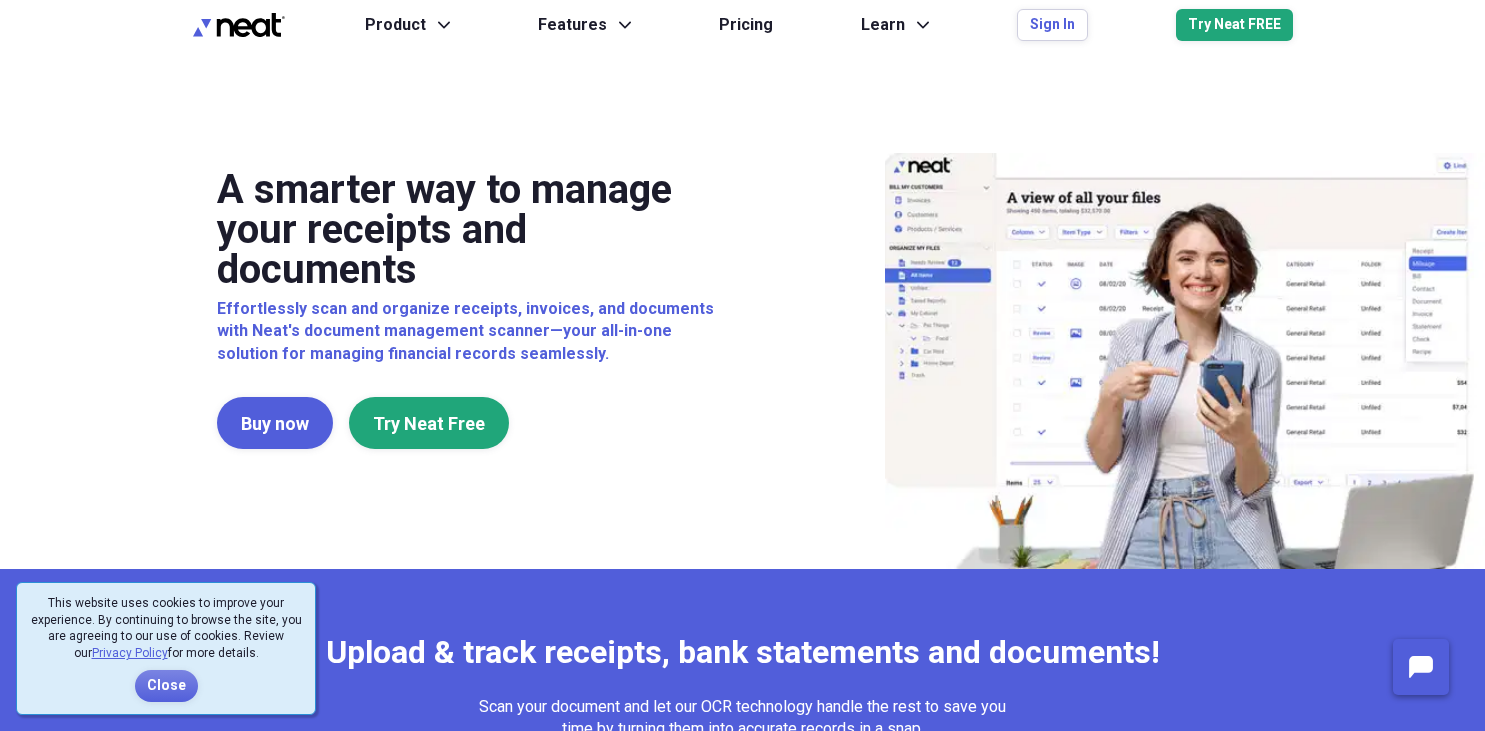 scroll, scrollTop: 0, scrollLeft: 0, axis: both 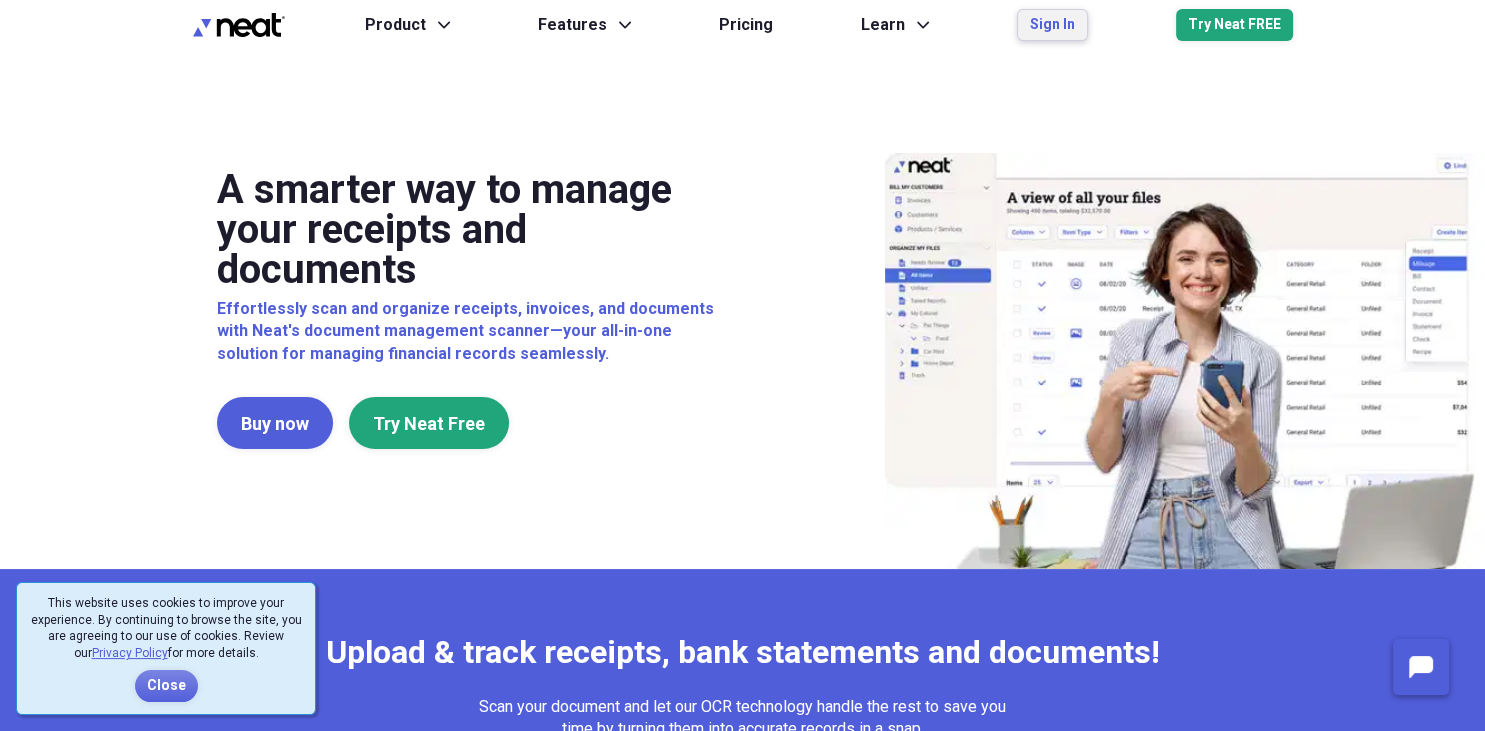 drag, startPoint x: 0, startPoint y: 0, endPoint x: 1054, endPoint y: 33, distance: 1054.5165 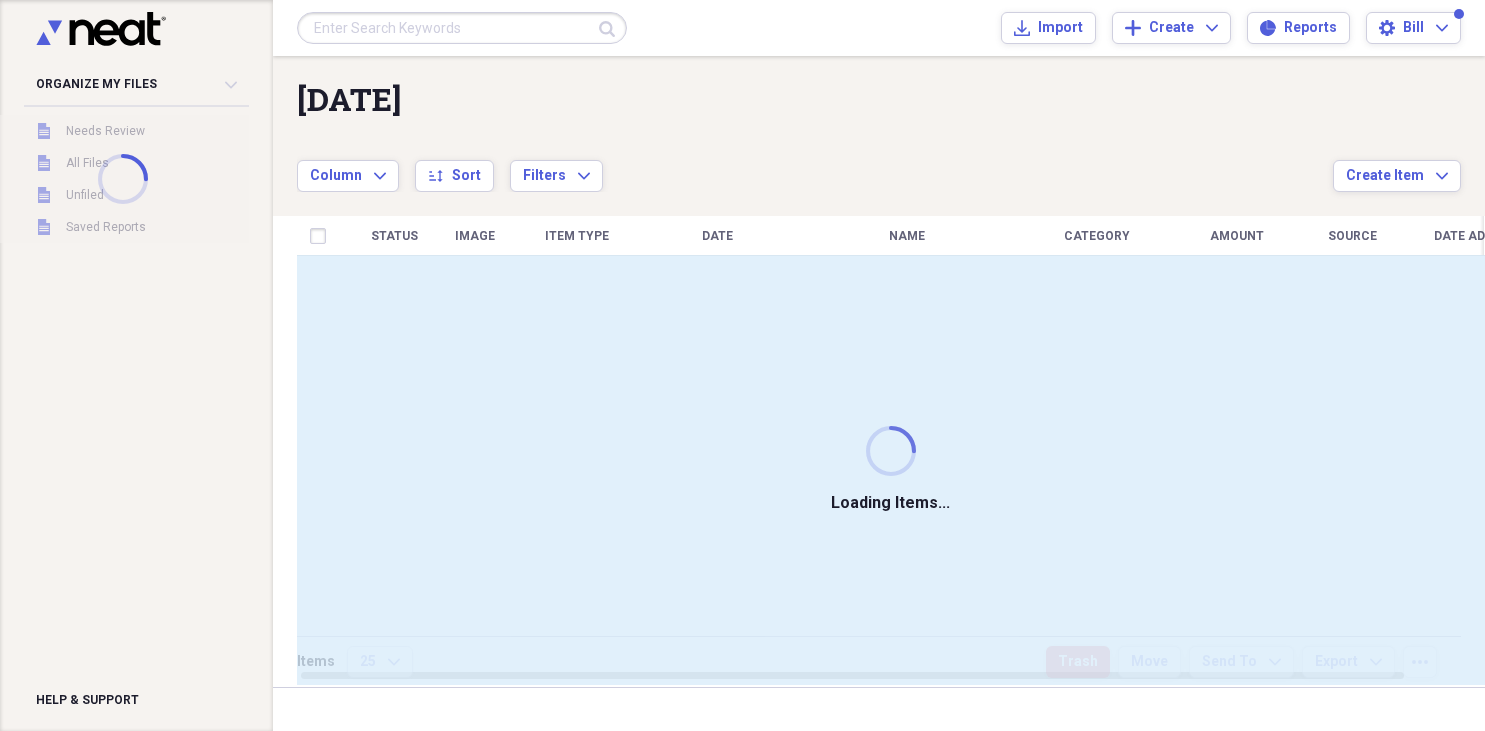 scroll, scrollTop: 0, scrollLeft: 0, axis: both 